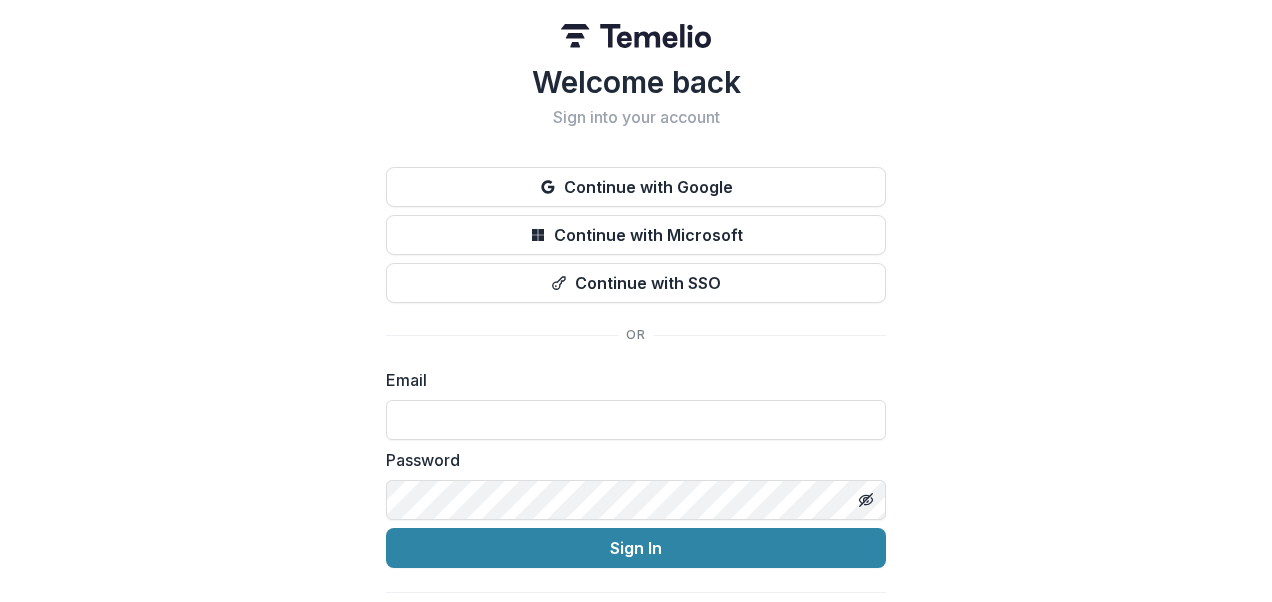 scroll, scrollTop: 0, scrollLeft: 0, axis: both 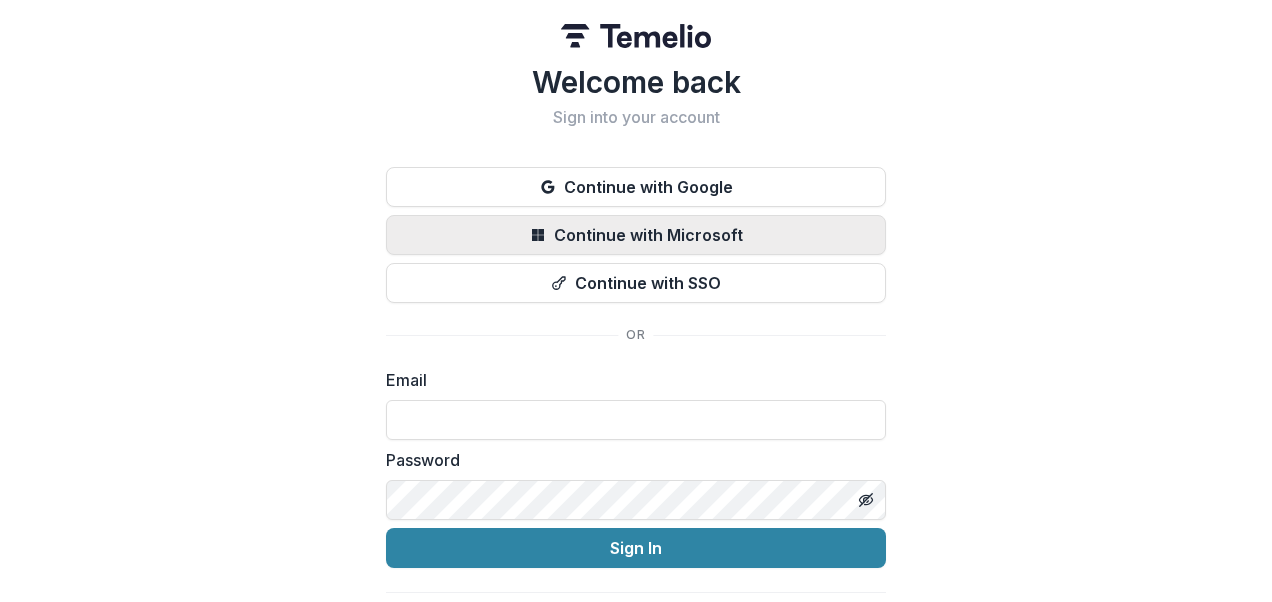 type on "**********" 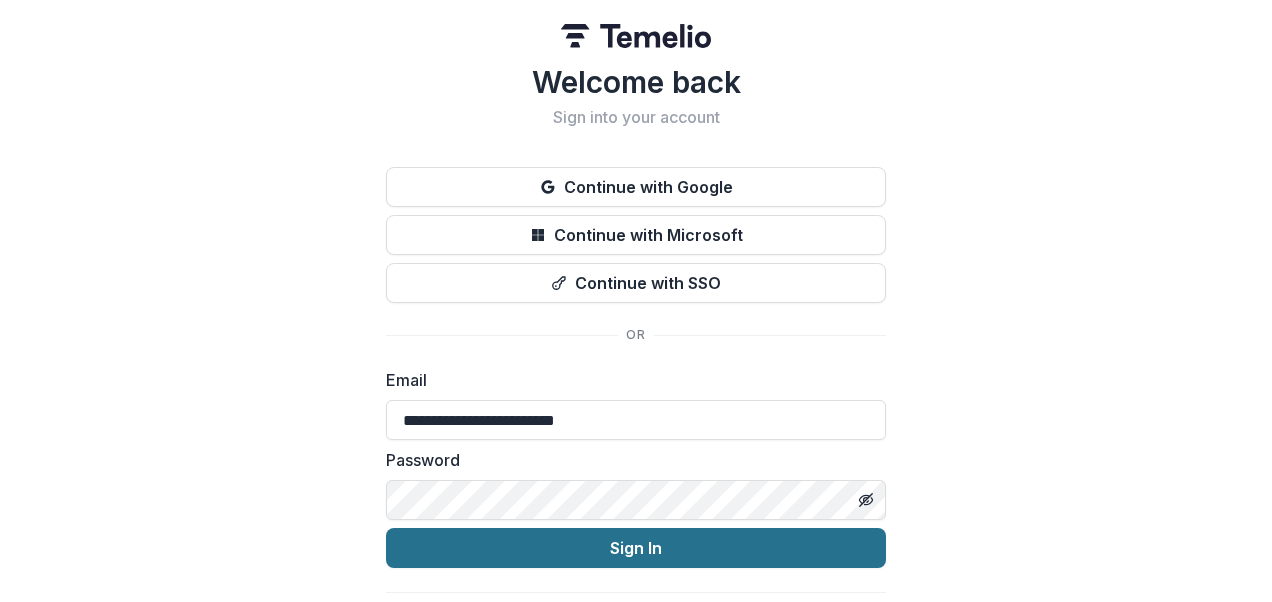 click on "Sign In" at bounding box center (636, 548) 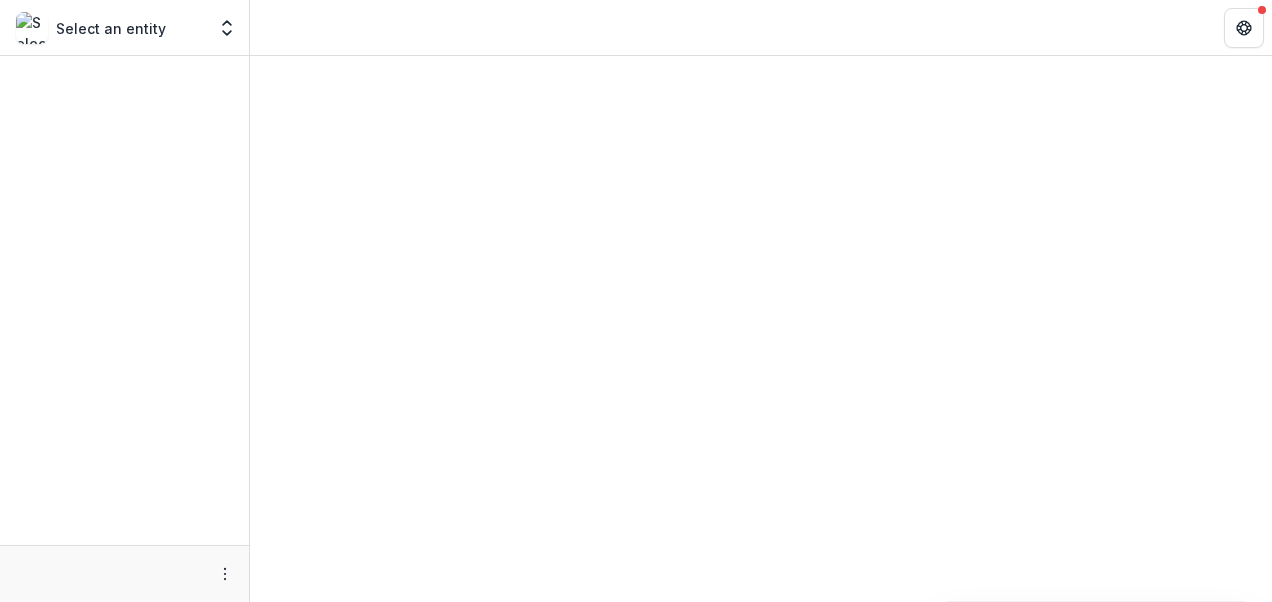 scroll, scrollTop: 0, scrollLeft: 0, axis: both 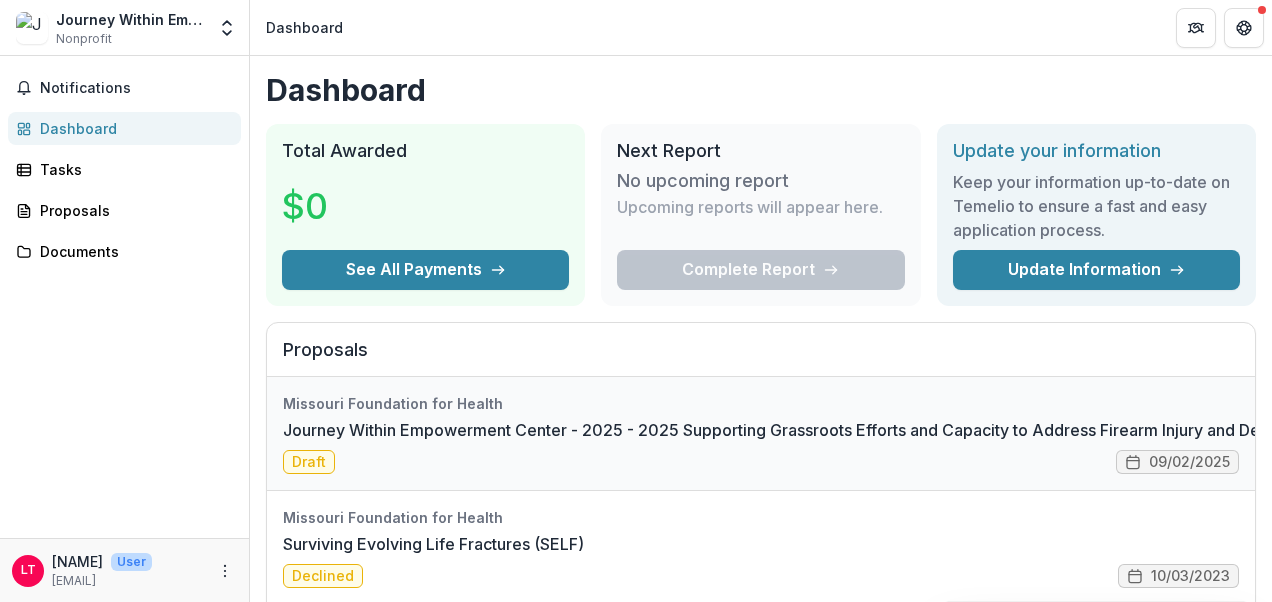 click on "Journey Within Empowerment Center - 2025 - 2025 Supporting Grassroots Efforts and Capacity to Address Firearm Injury and Death (FID) RFA" at bounding box center [820, 430] 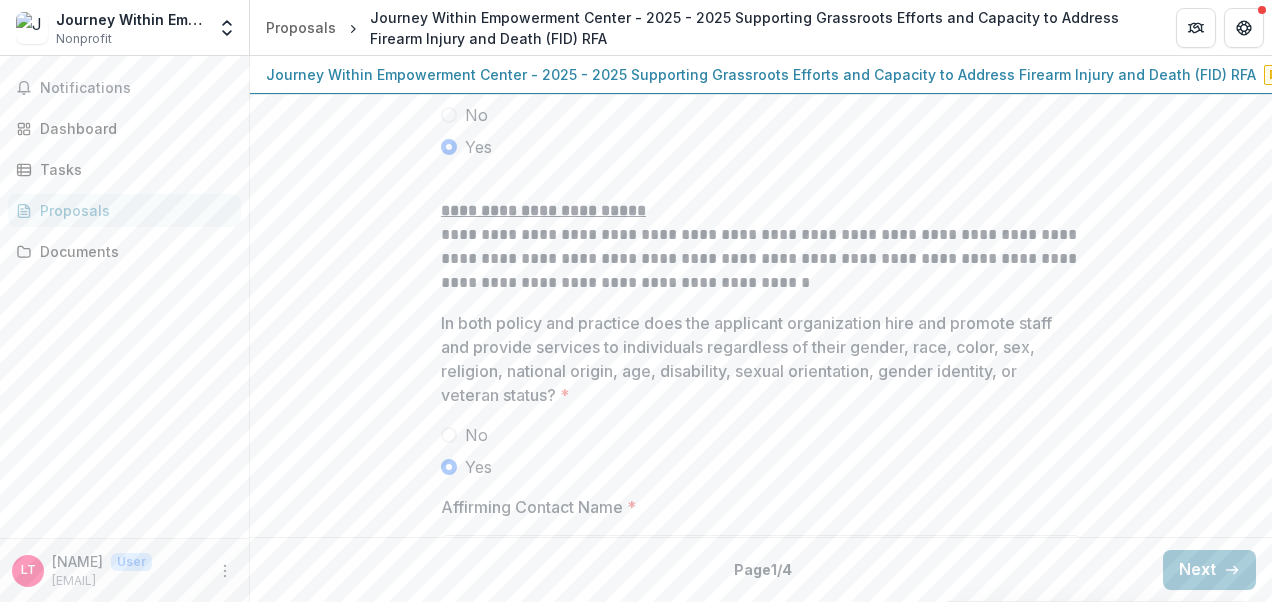 scroll, scrollTop: 3644, scrollLeft: 0, axis: vertical 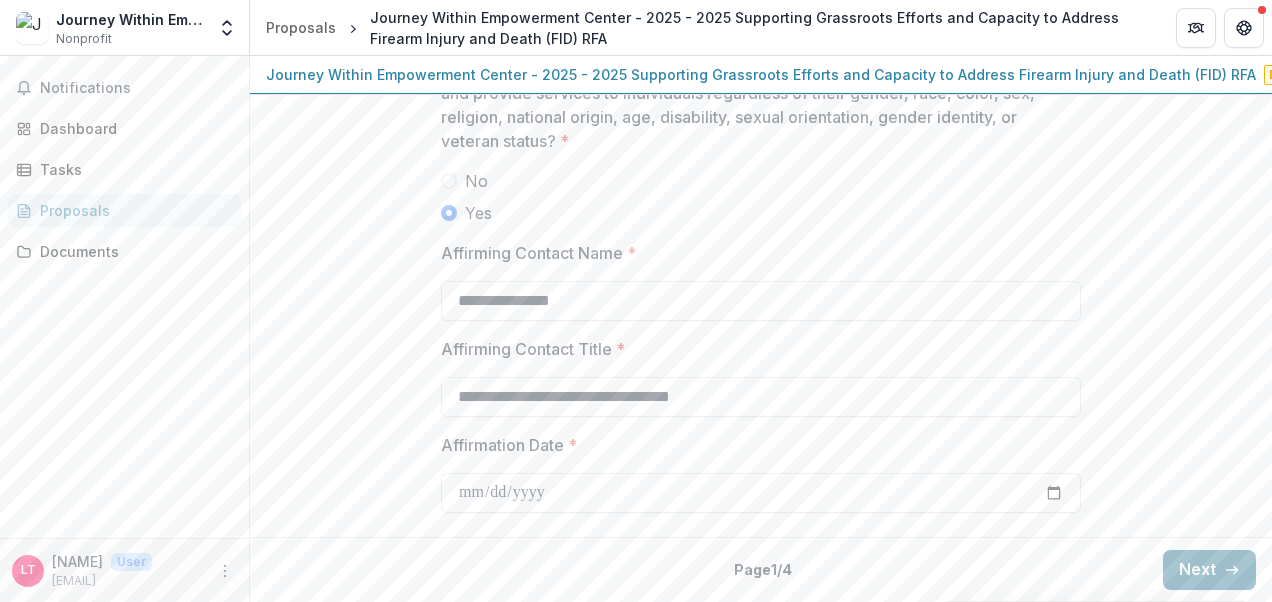 click on "Next" at bounding box center [1209, 570] 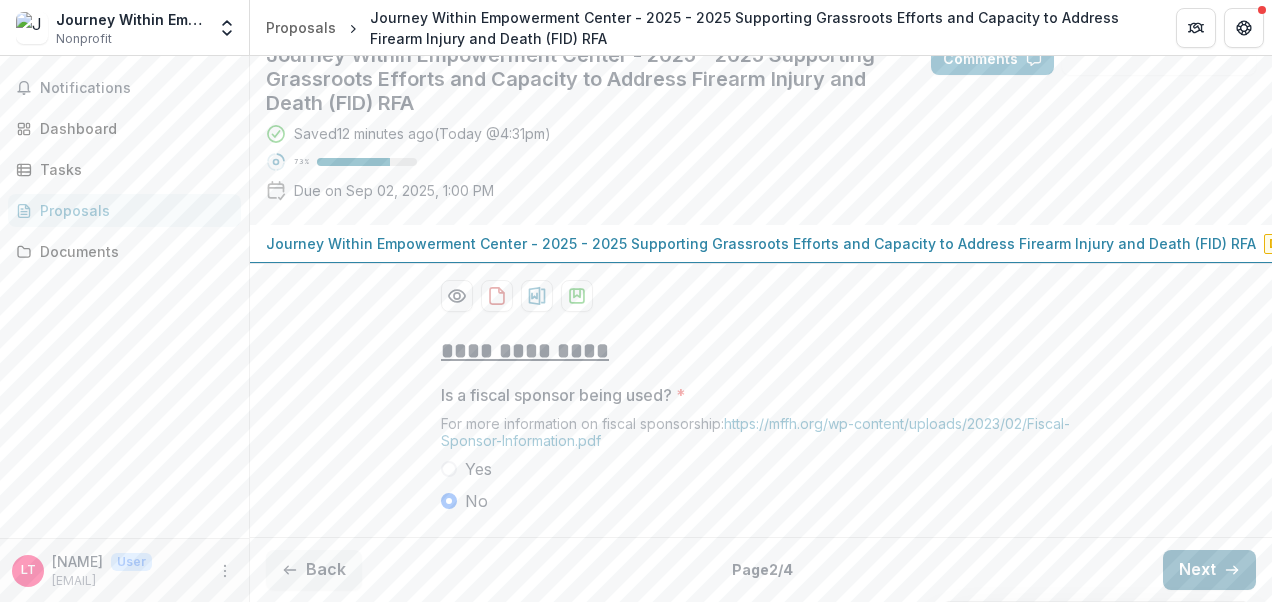 scroll, scrollTop: 316, scrollLeft: 0, axis: vertical 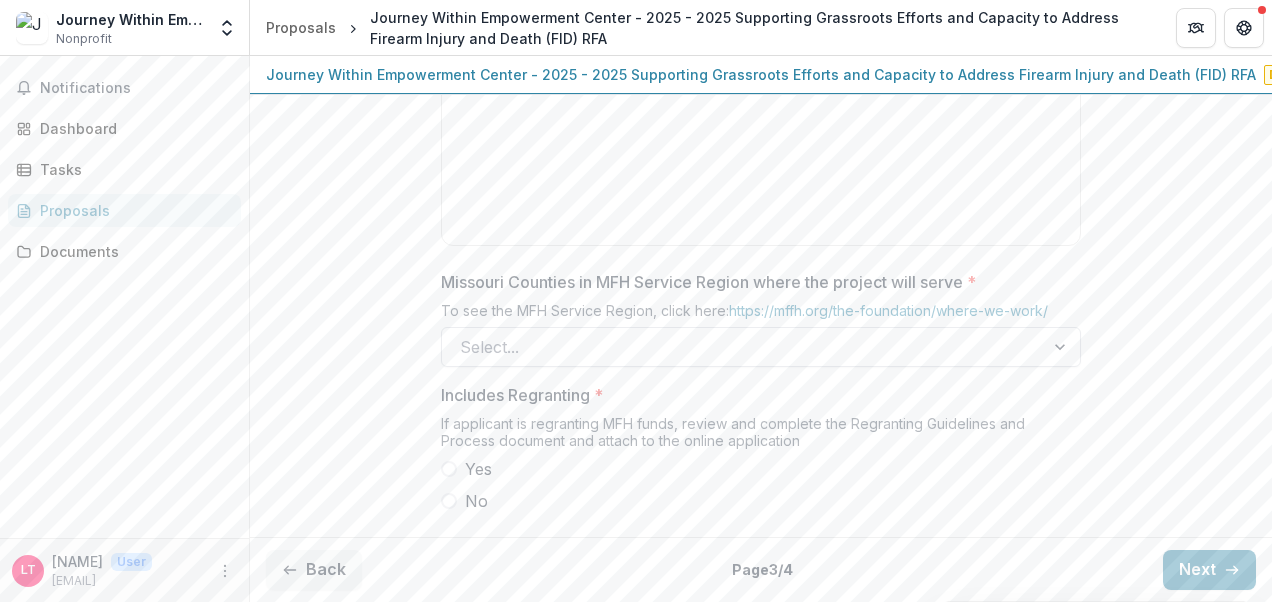 click at bounding box center (1062, 347) 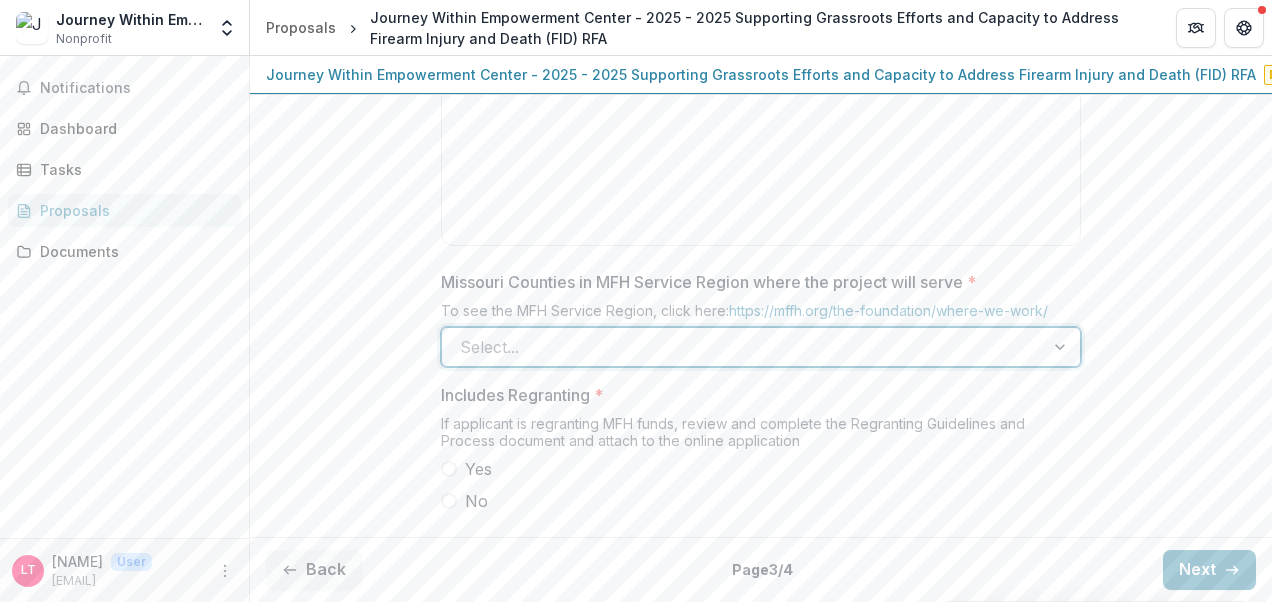 scroll, scrollTop: 0, scrollLeft: 0, axis: both 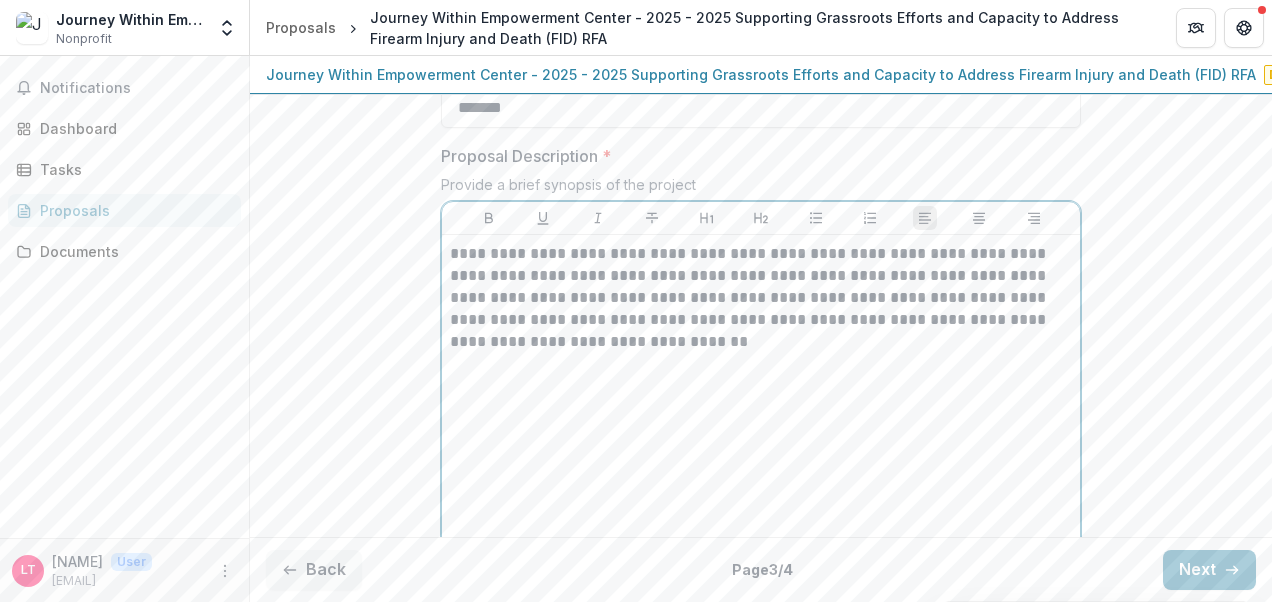 click on "**********" at bounding box center (761, 393) 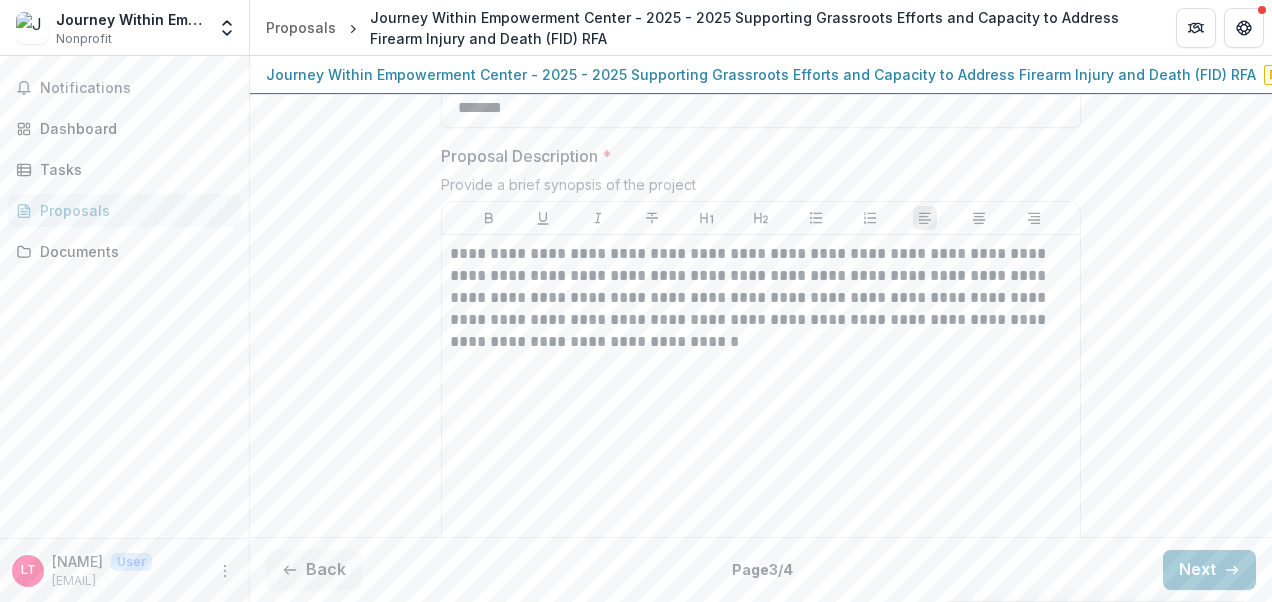 type 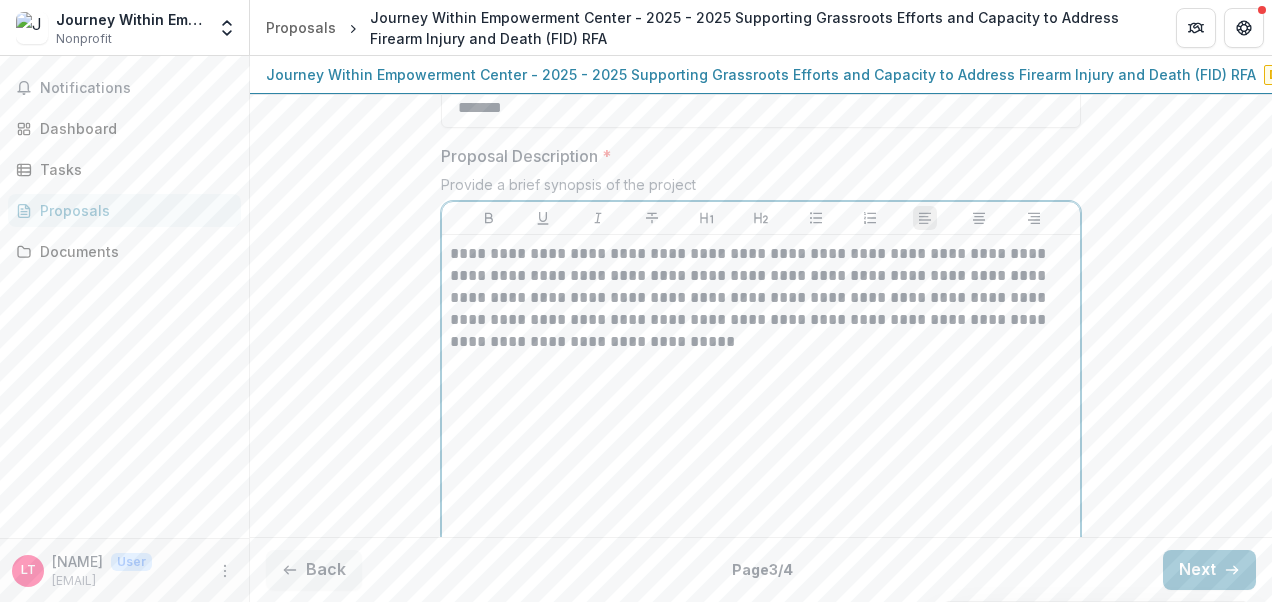 click on "**********" at bounding box center [761, 298] 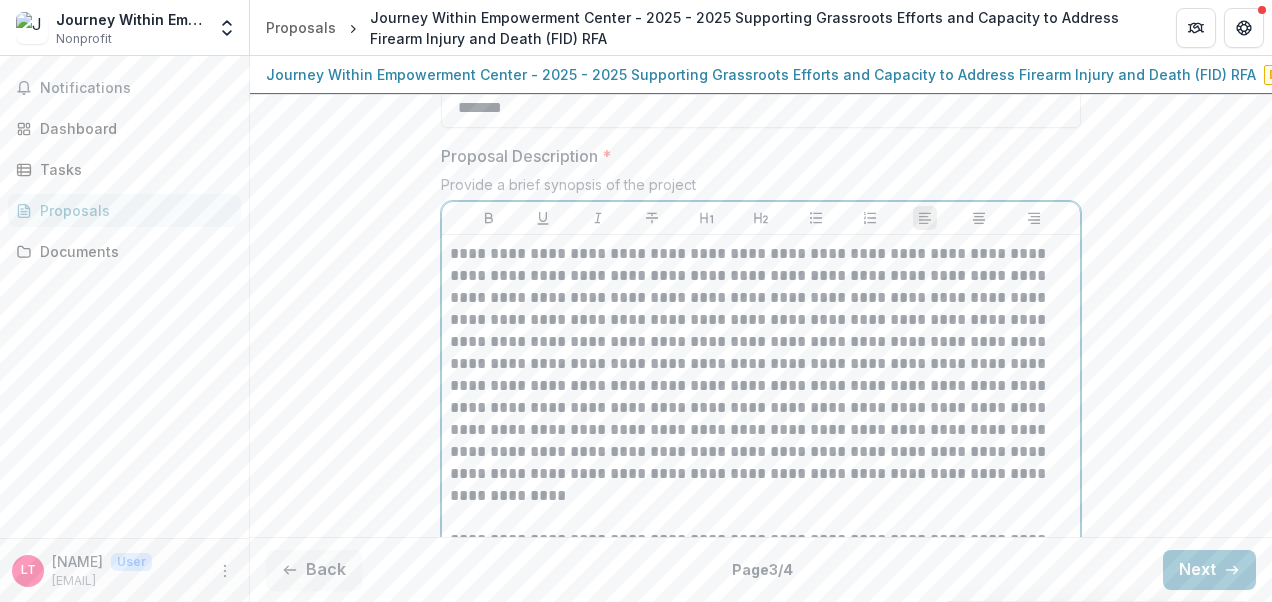 scroll, scrollTop: 1990, scrollLeft: 0, axis: vertical 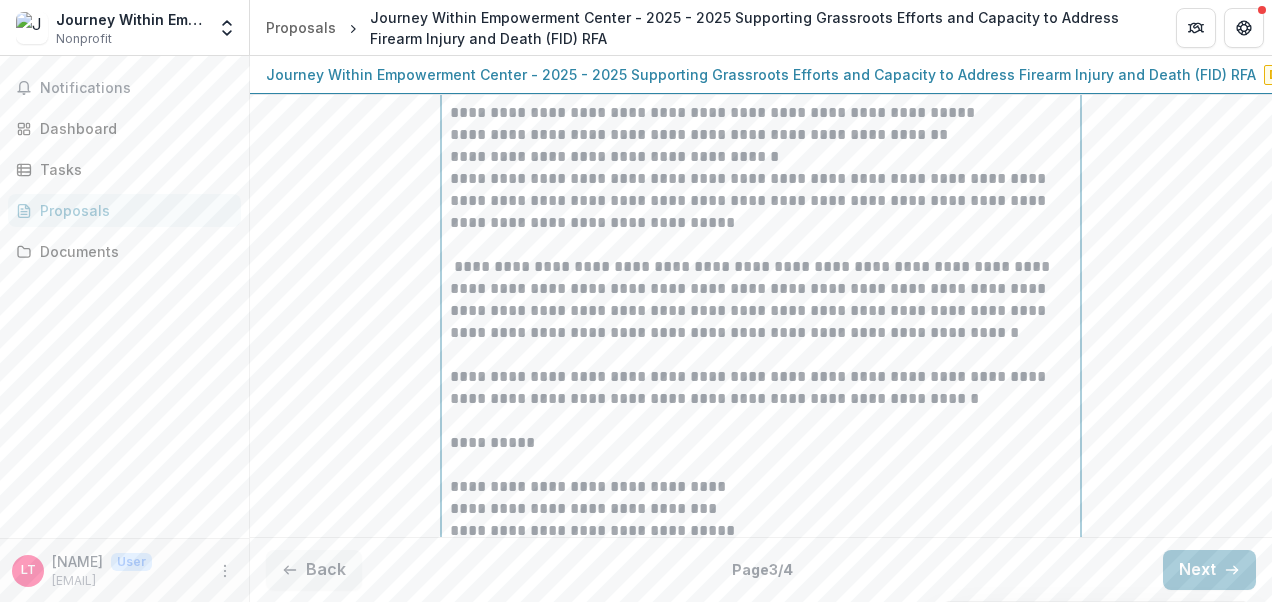 click on "**********" at bounding box center [761, 509] 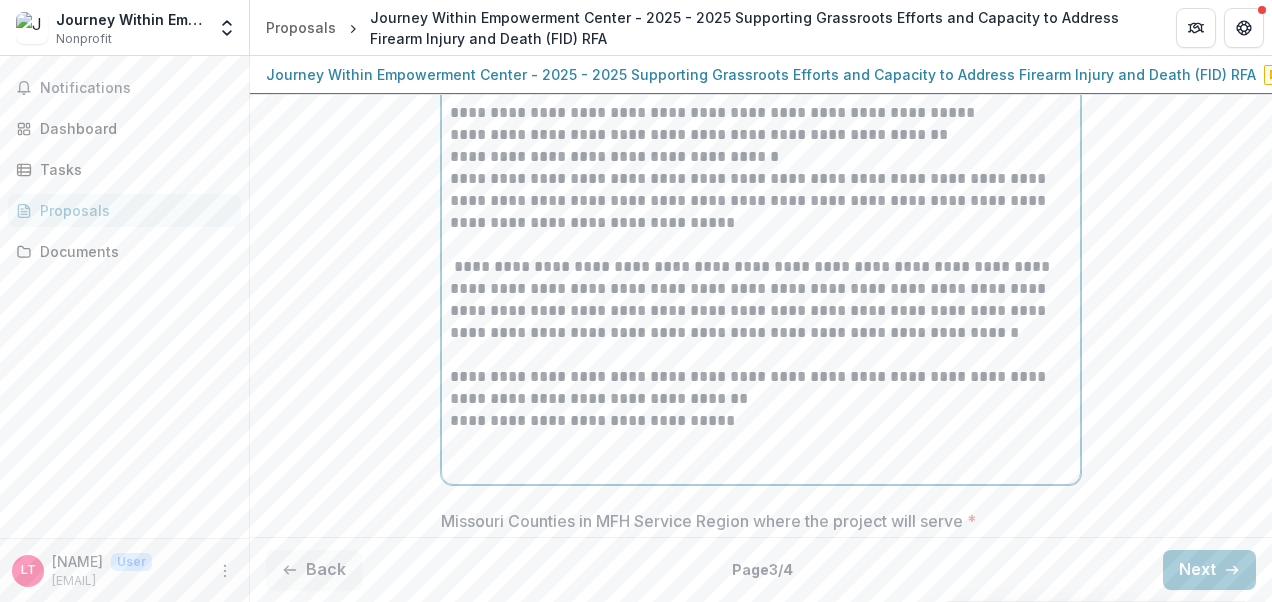 click on "**********" at bounding box center (761, 421) 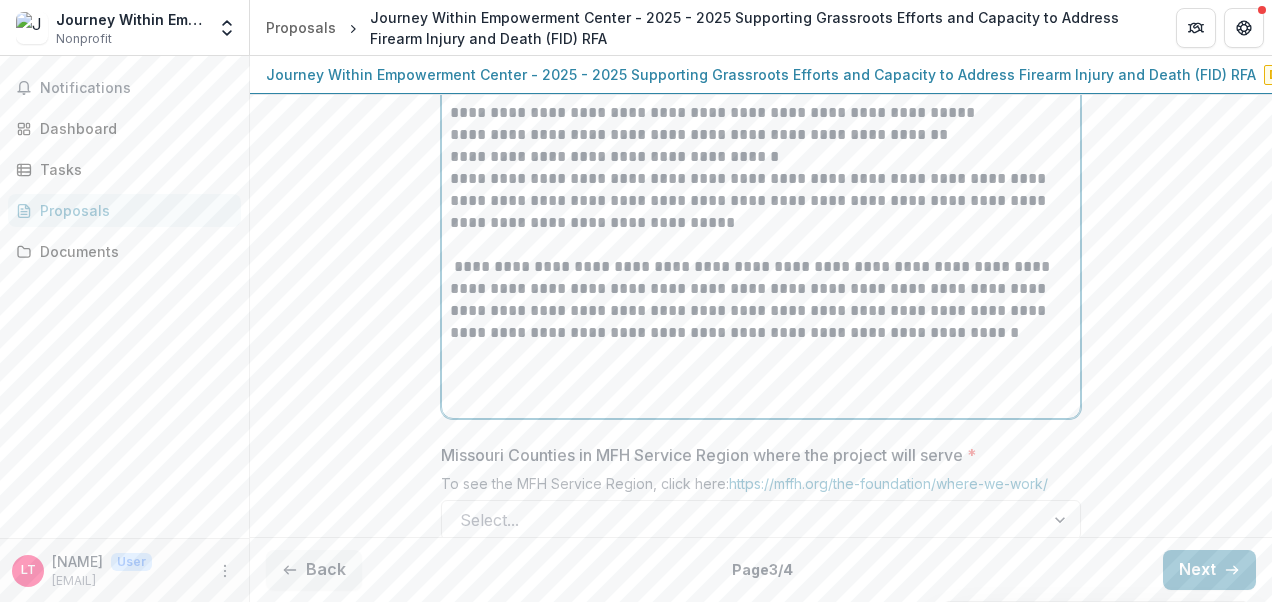 click on "**********" at bounding box center [761, 201] 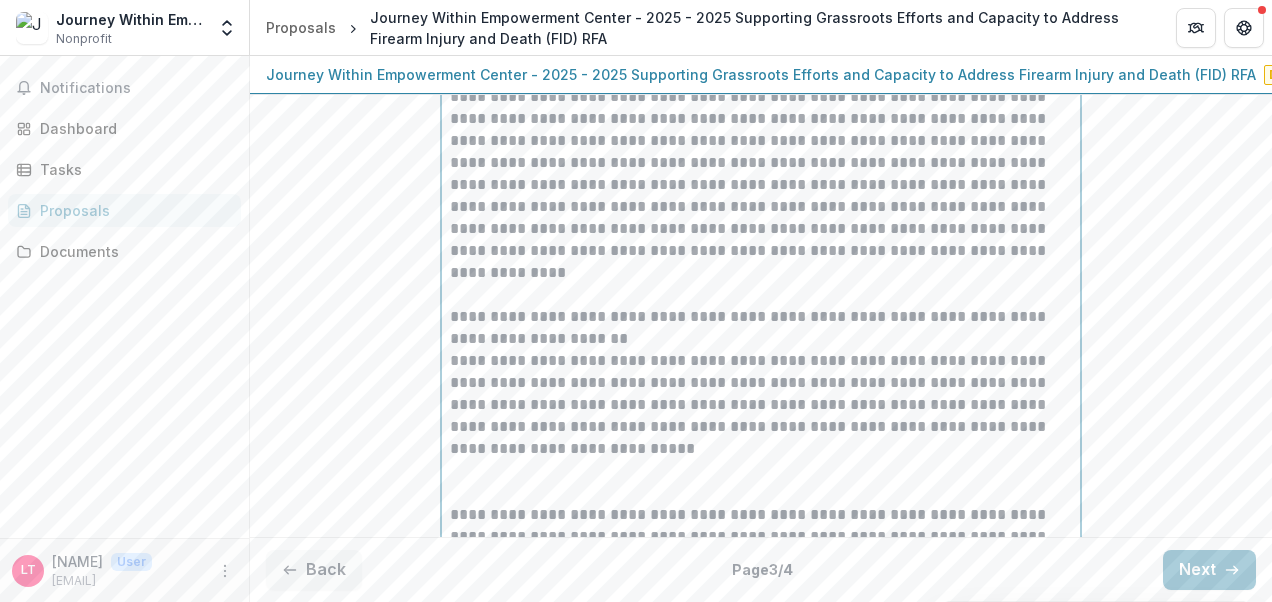scroll, scrollTop: 1258, scrollLeft: 0, axis: vertical 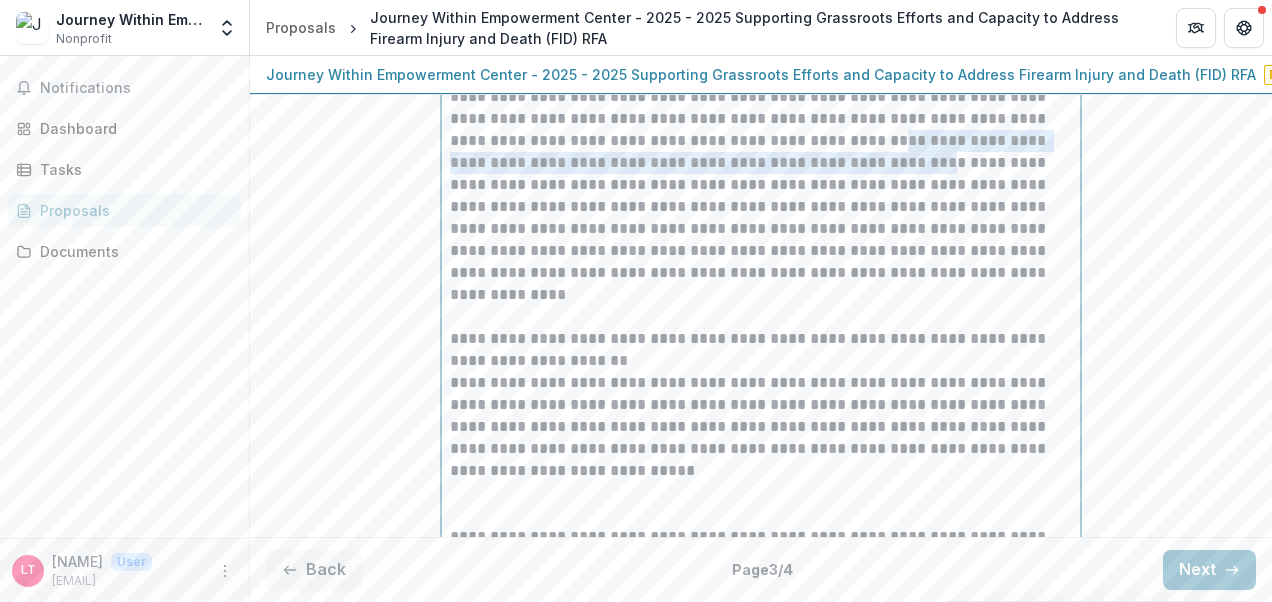 click on "**********" at bounding box center (761, 174) 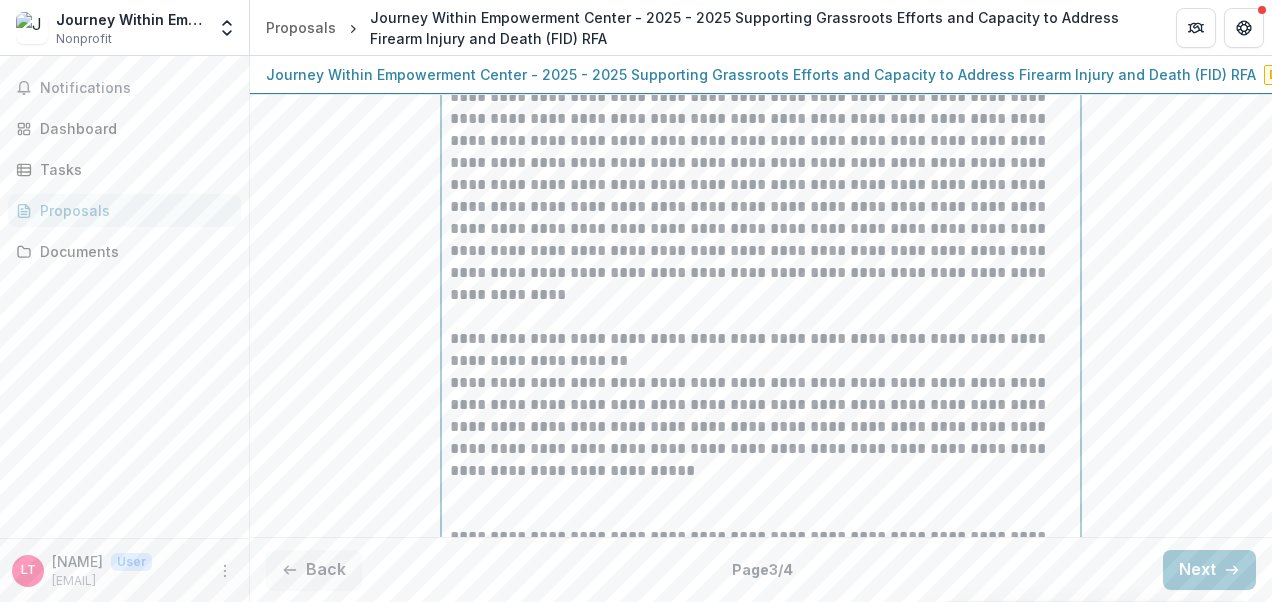 click on "**********" at bounding box center [761, 174] 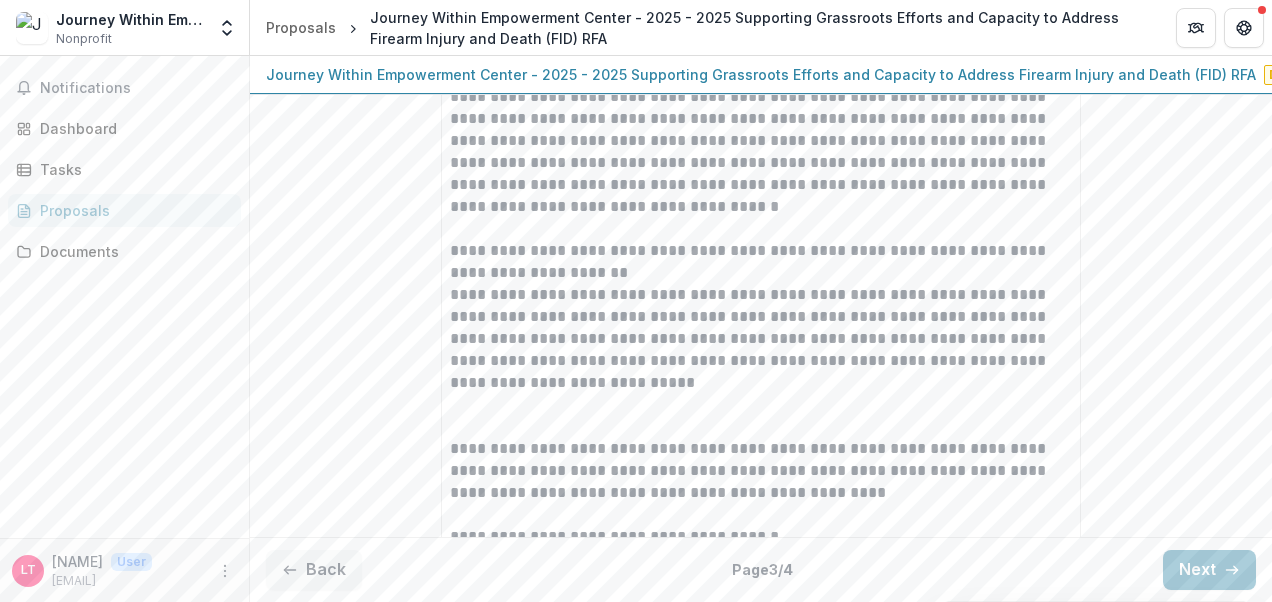 drag, startPoint x: 1074, startPoint y: 428, endPoint x: 1097, endPoint y: 397, distance: 38.600517 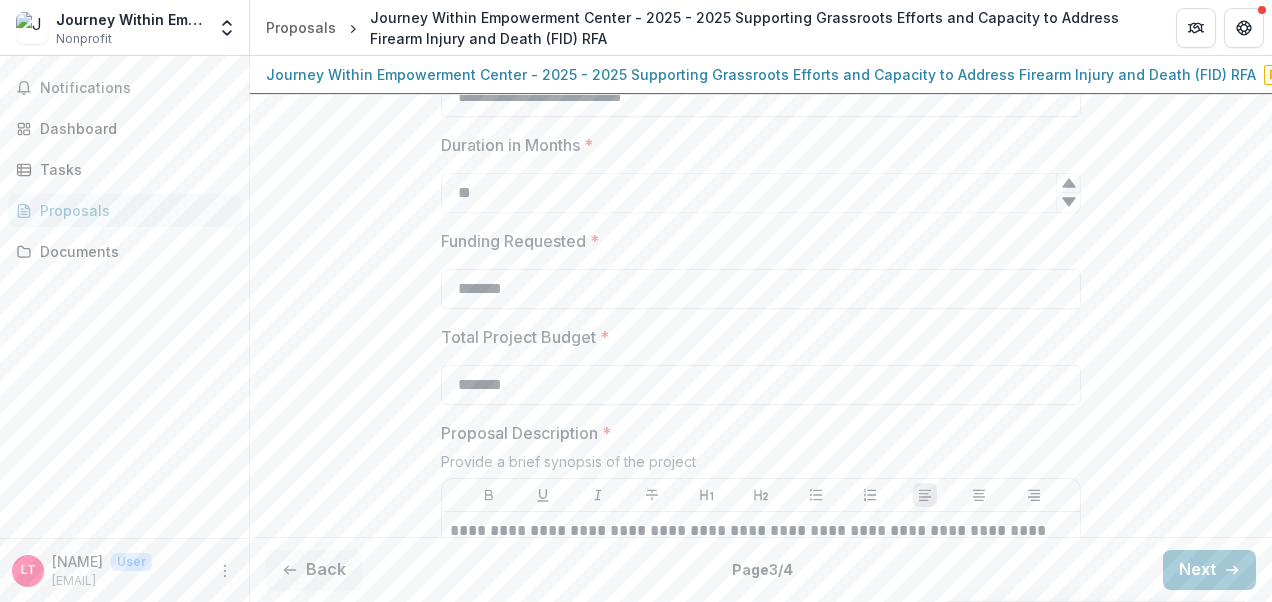 drag, startPoint x: 1264, startPoint y: 256, endPoint x: 1264, endPoint y: 285, distance: 29 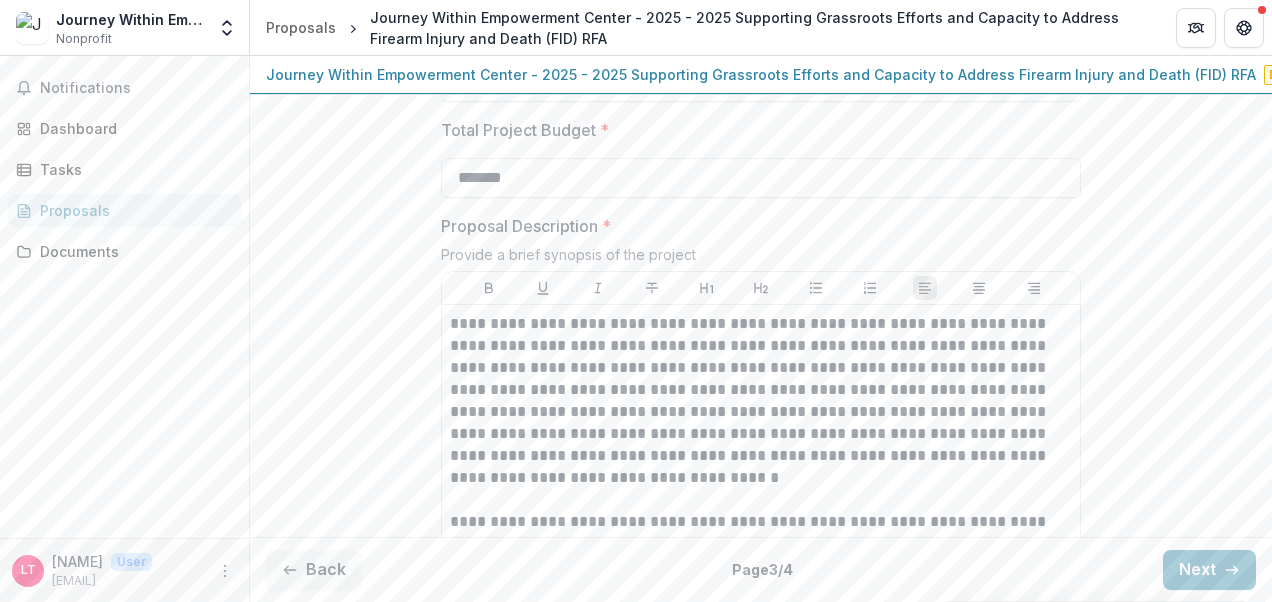scroll, scrollTop: 1060, scrollLeft: 0, axis: vertical 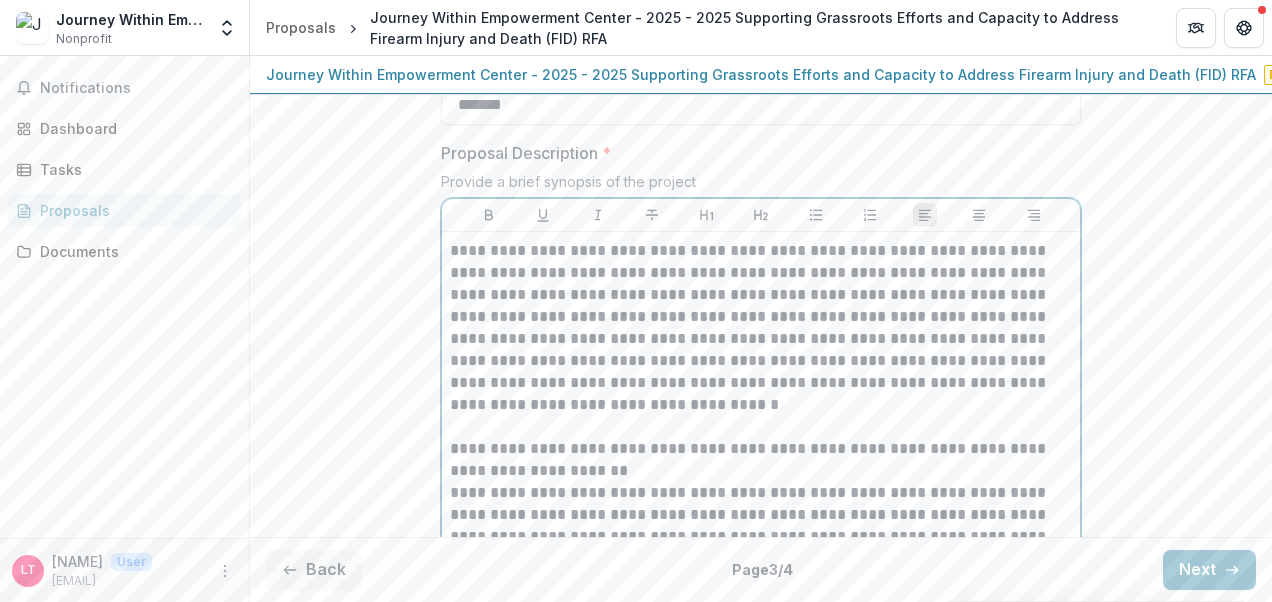 click on "**********" at bounding box center [761, 328] 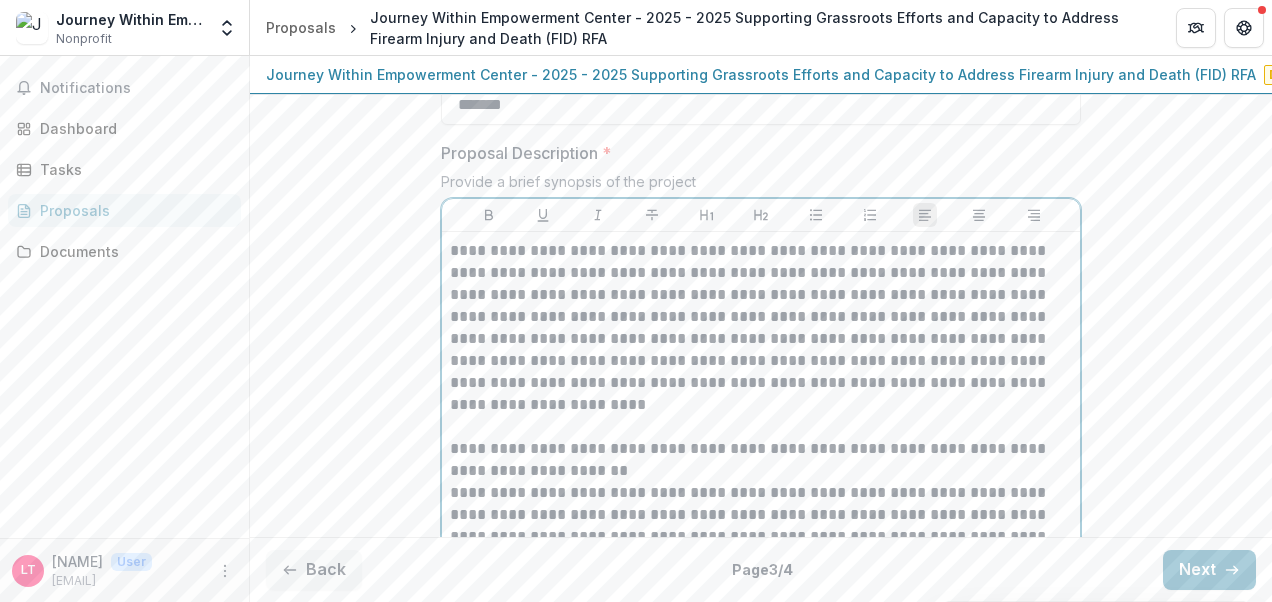 click on "**********" at bounding box center (761, 328) 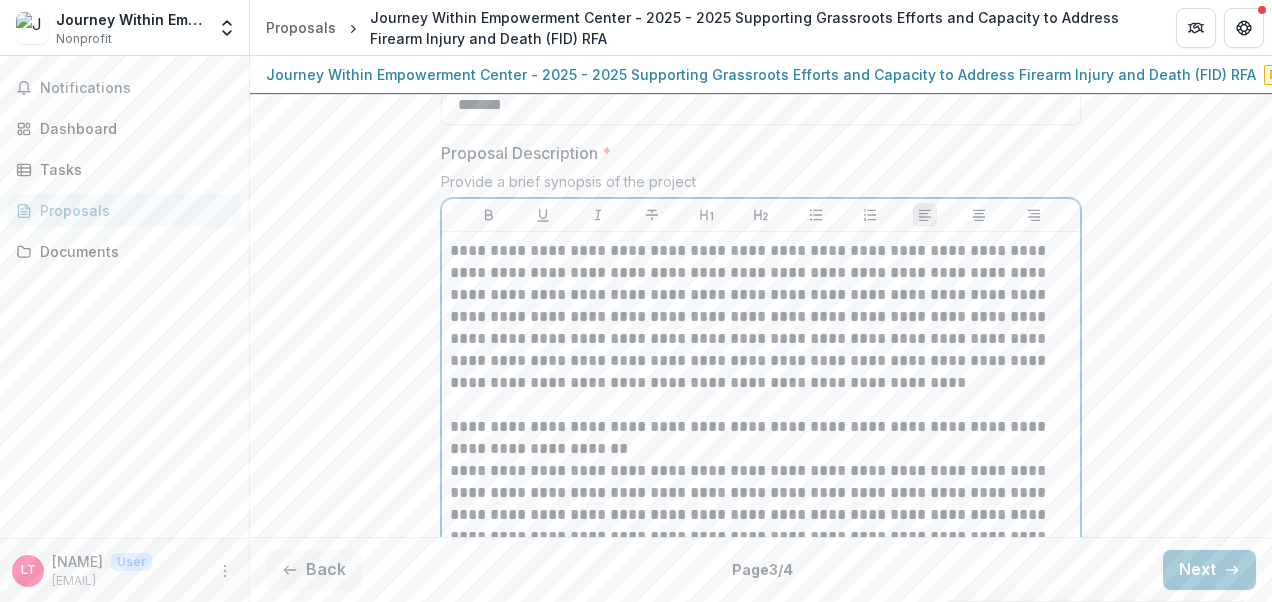 click at bounding box center [761, 405] 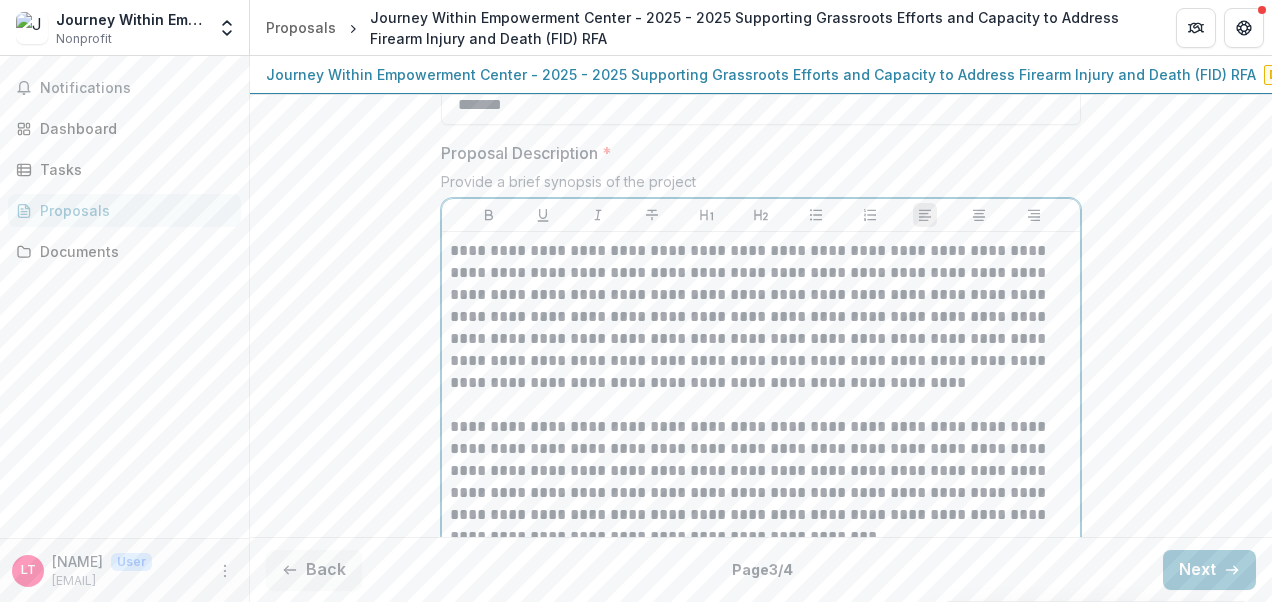 click on "**********" at bounding box center [761, 482] 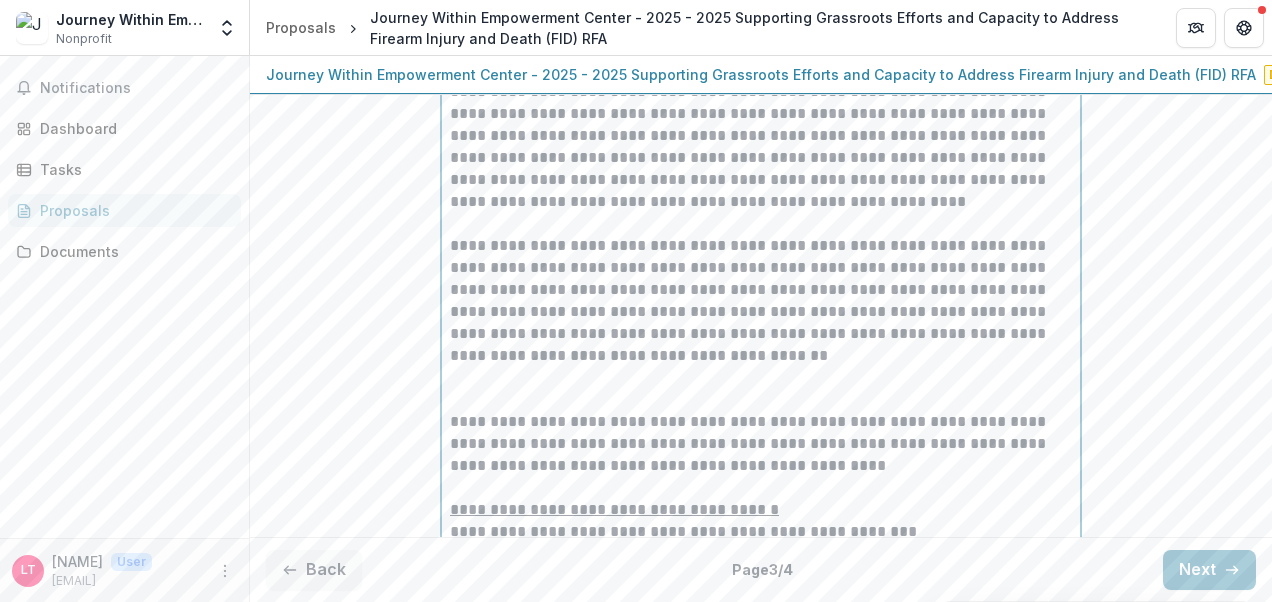 scroll, scrollTop: 1245, scrollLeft: 0, axis: vertical 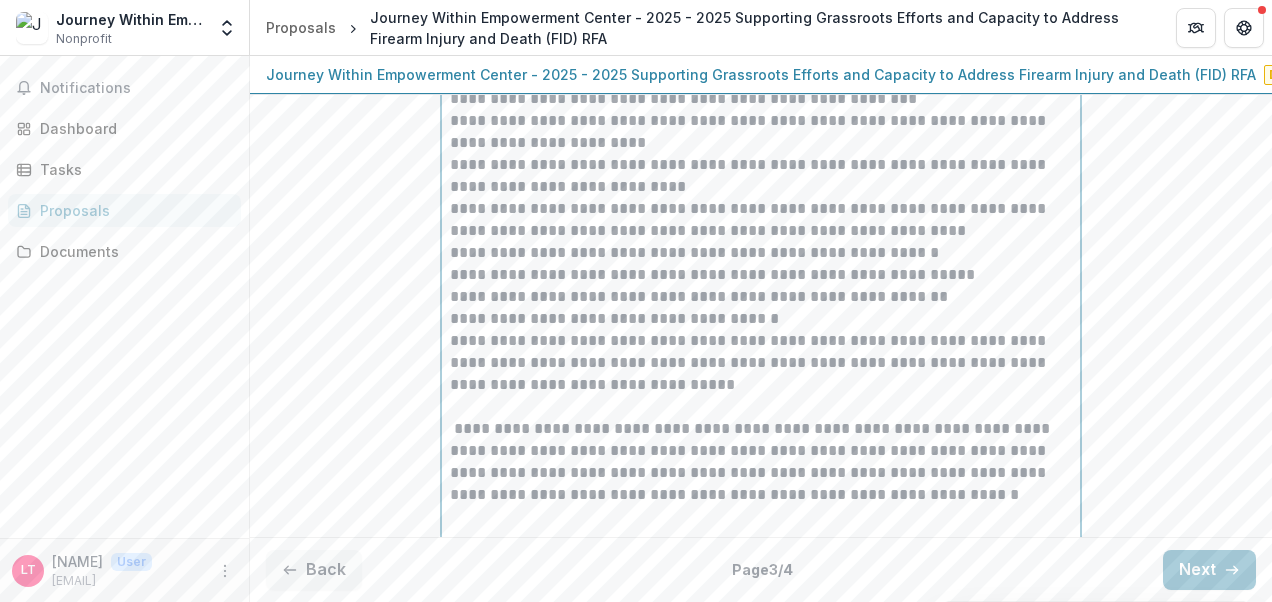 click on "**********" at bounding box center (761, 462) 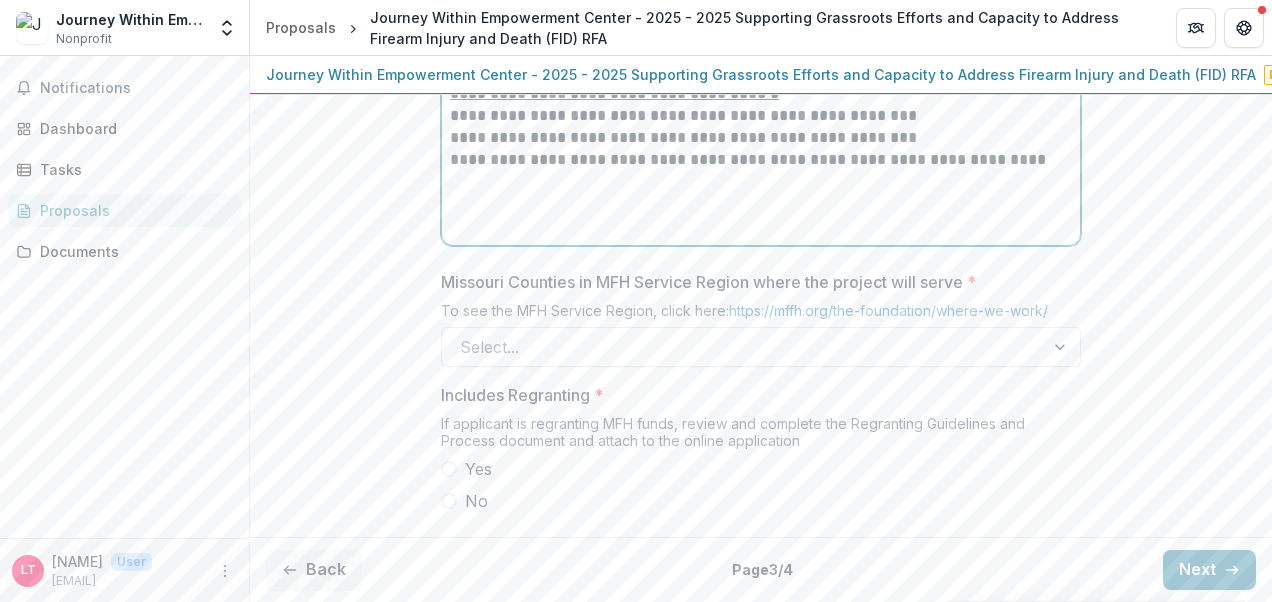 scroll, scrollTop: 1667, scrollLeft: 0, axis: vertical 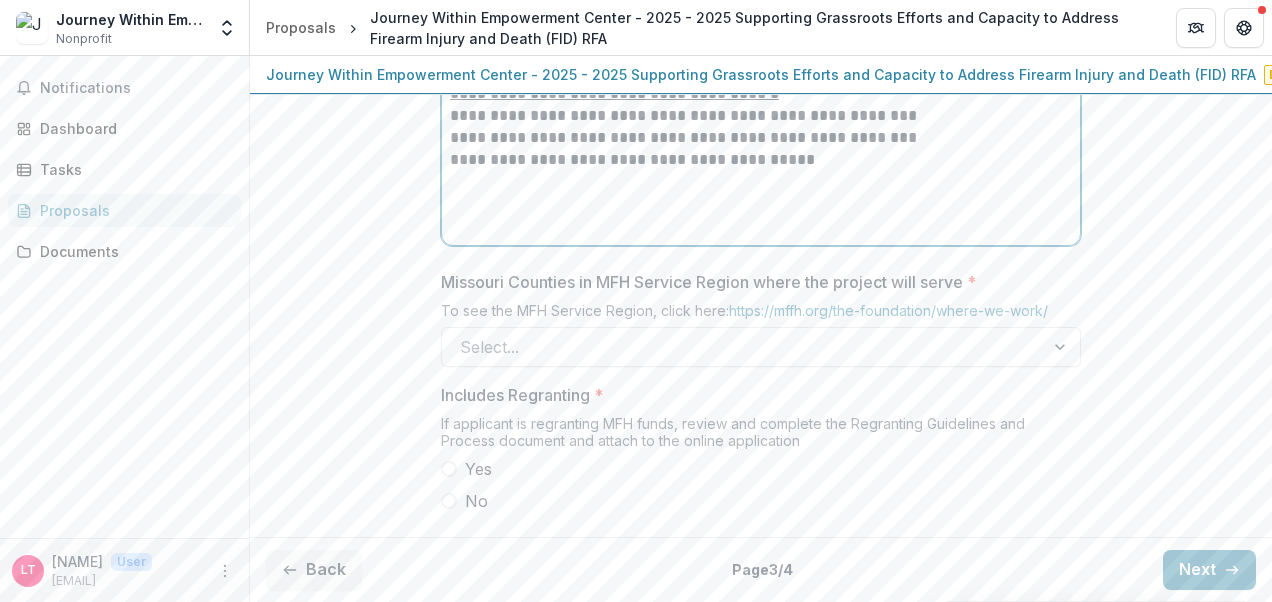 click on "**********" at bounding box center (761, 160) 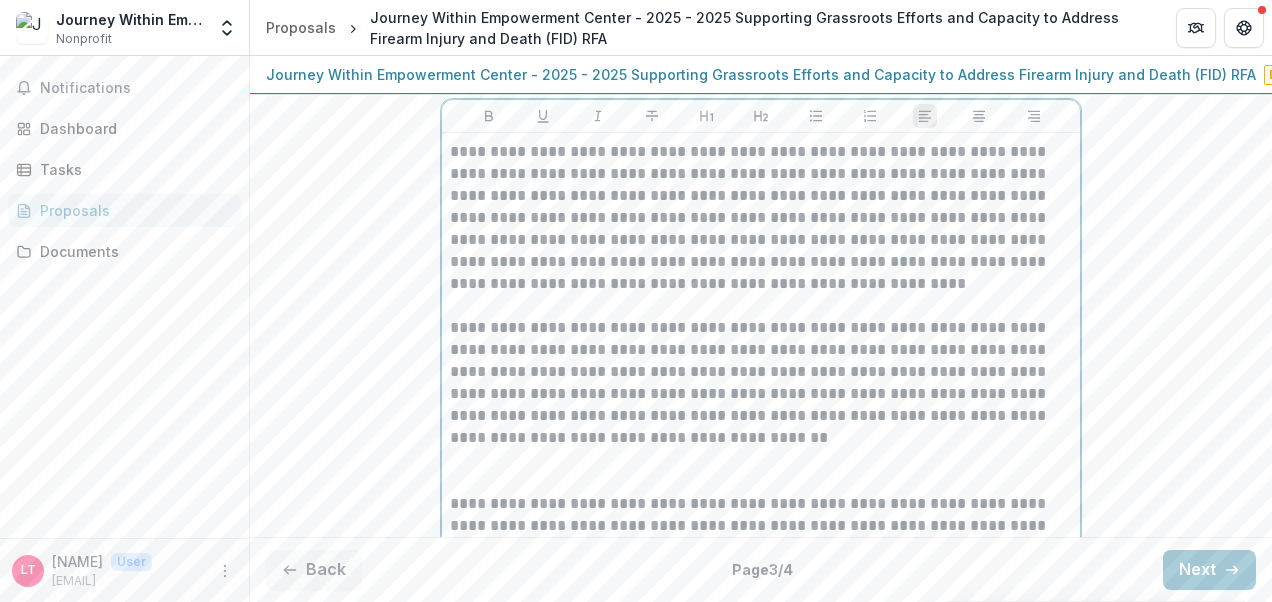 scroll, scrollTop: 1200, scrollLeft: 0, axis: vertical 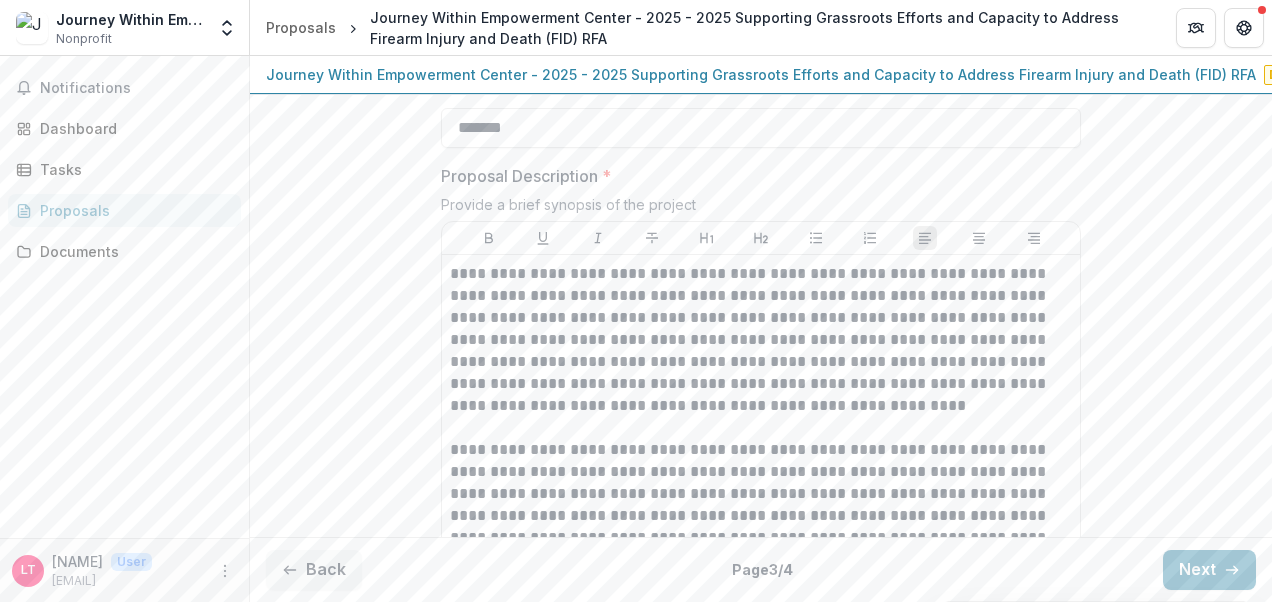 drag, startPoint x: 1263, startPoint y: 364, endPoint x: 1266, endPoint y: 390, distance: 26.172504 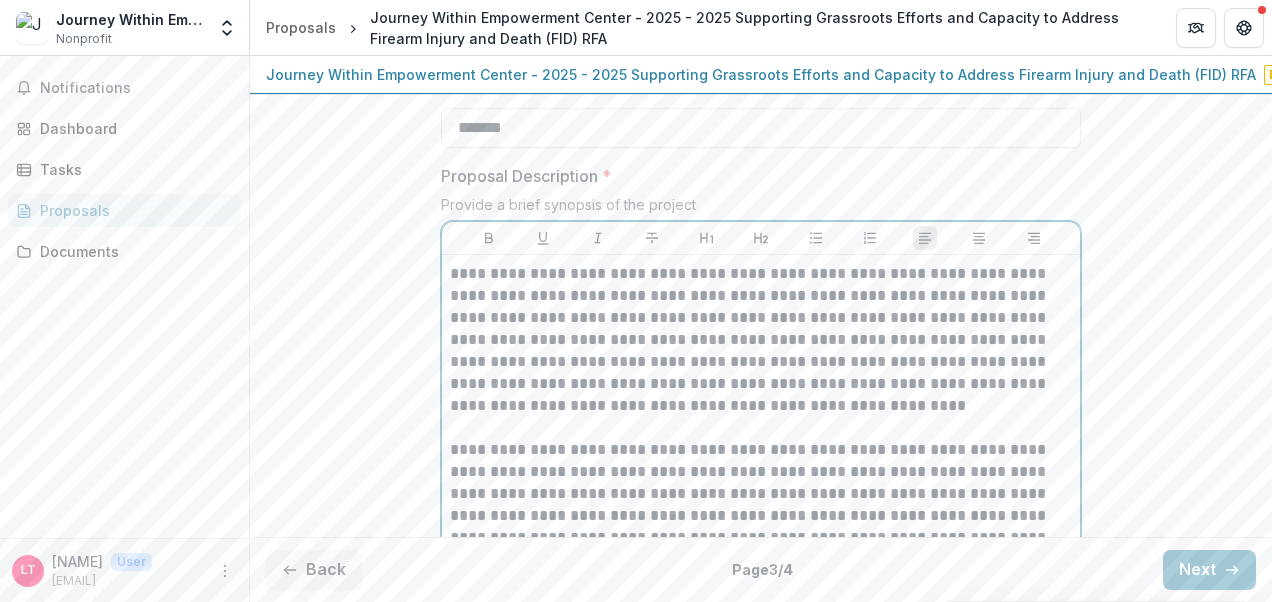 click on "**********" at bounding box center (761, 560) 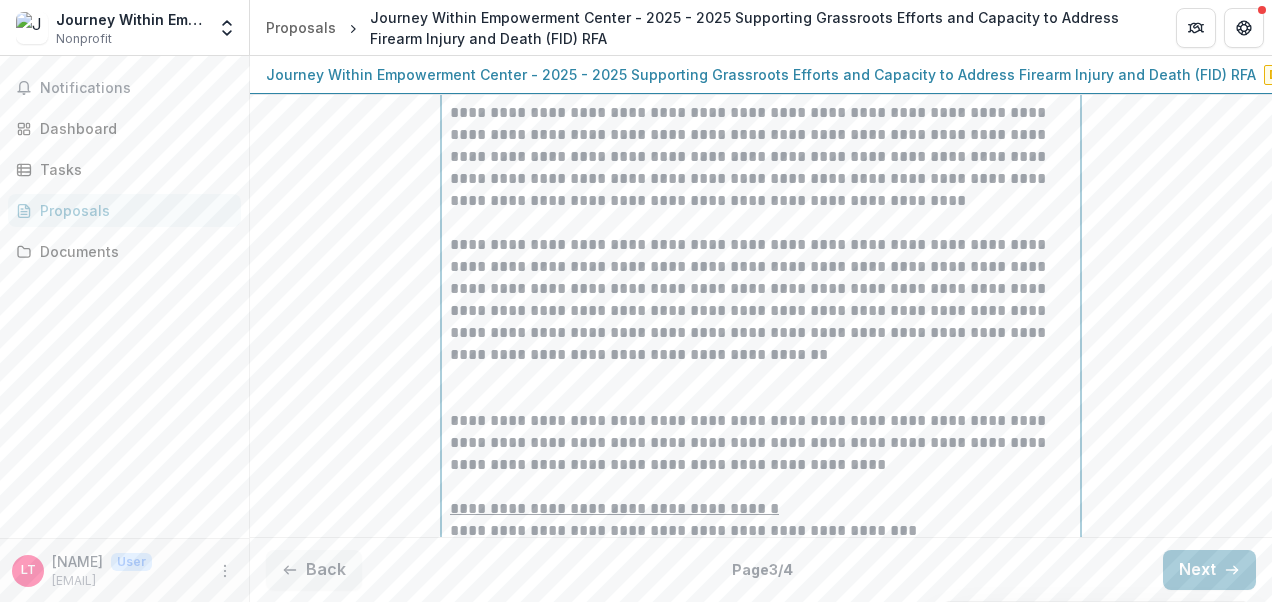 click on "**********" at bounding box center [761, 300] 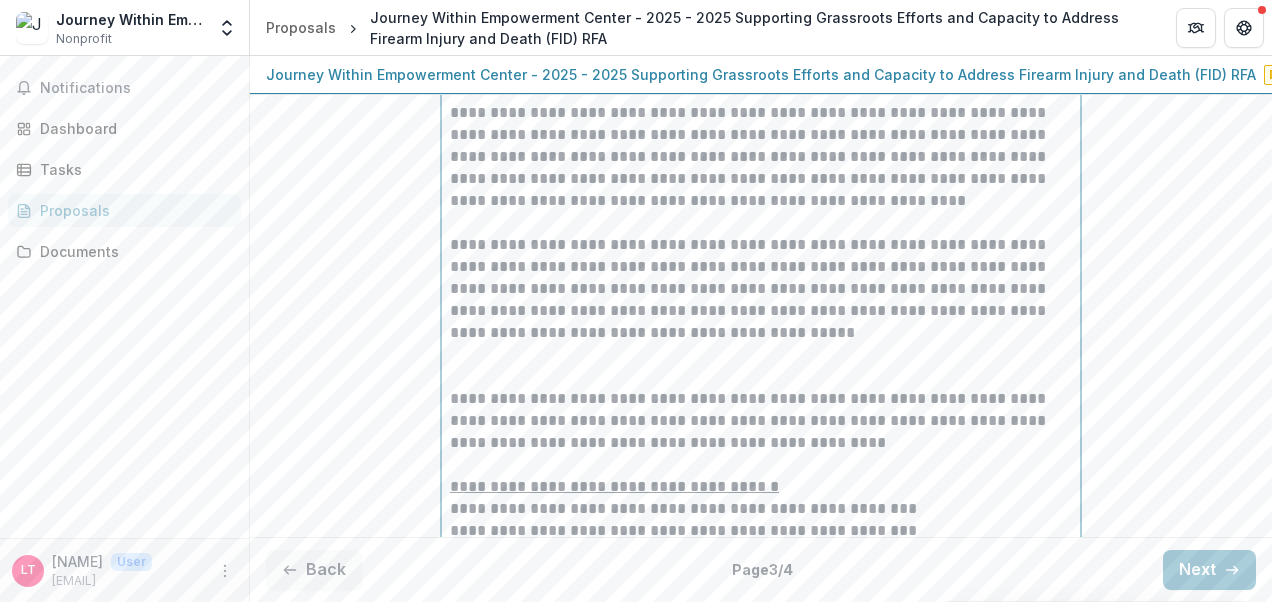click on "**********" at bounding box center [761, 289] 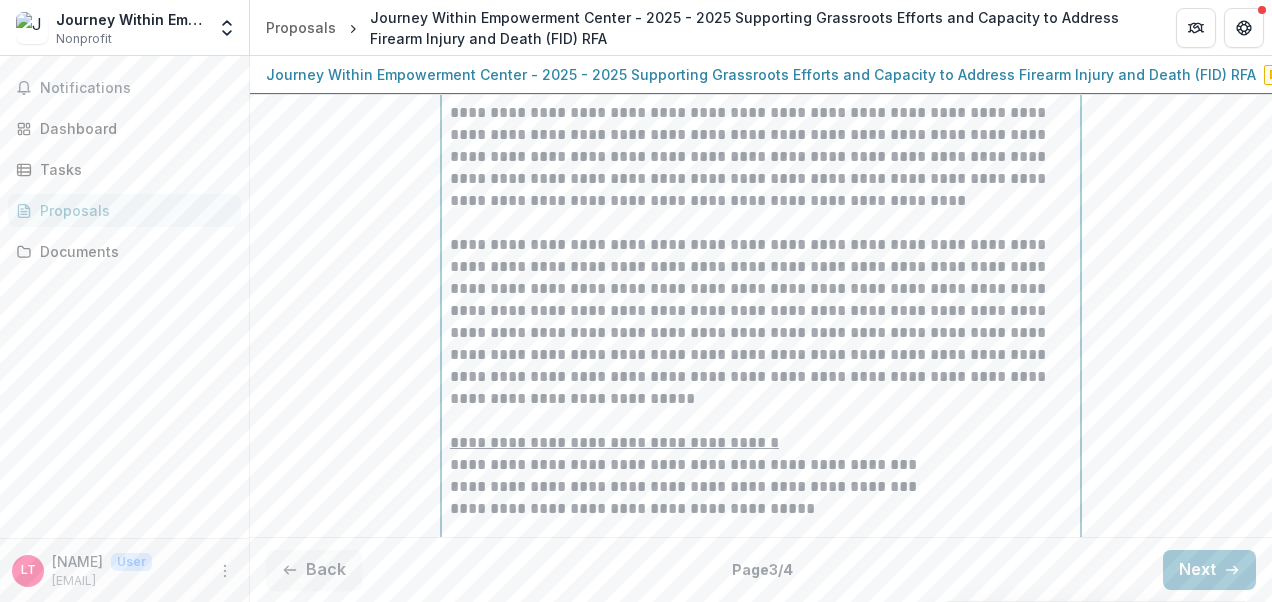 click on "**********" at bounding box center [761, 322] 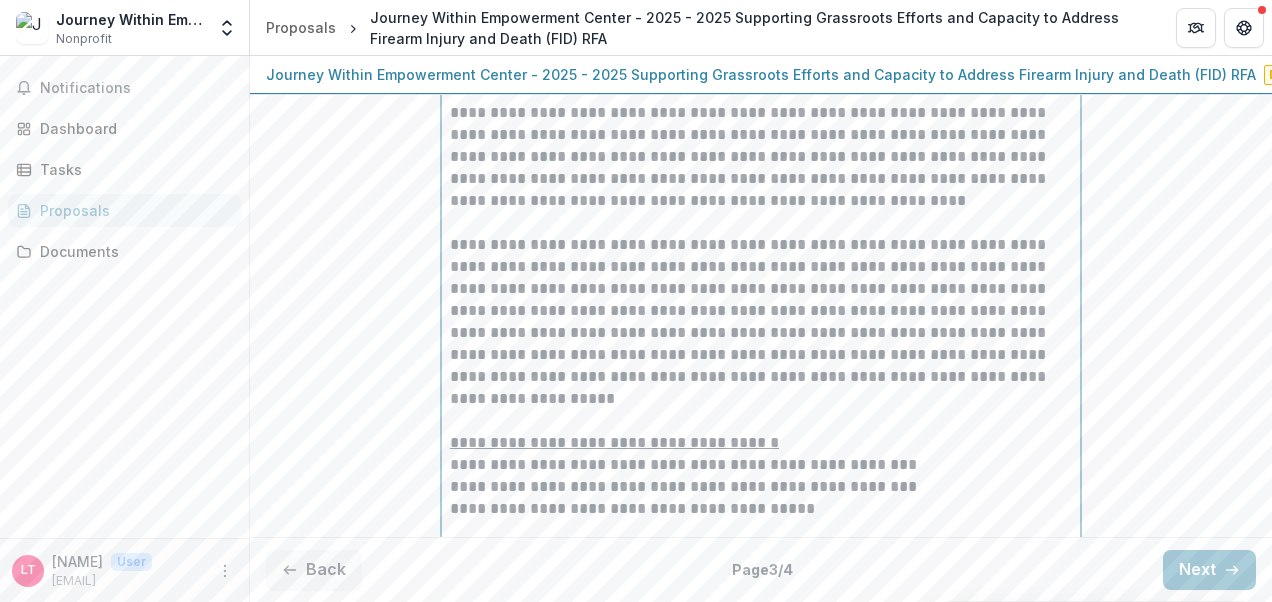 click at bounding box center [761, 421] 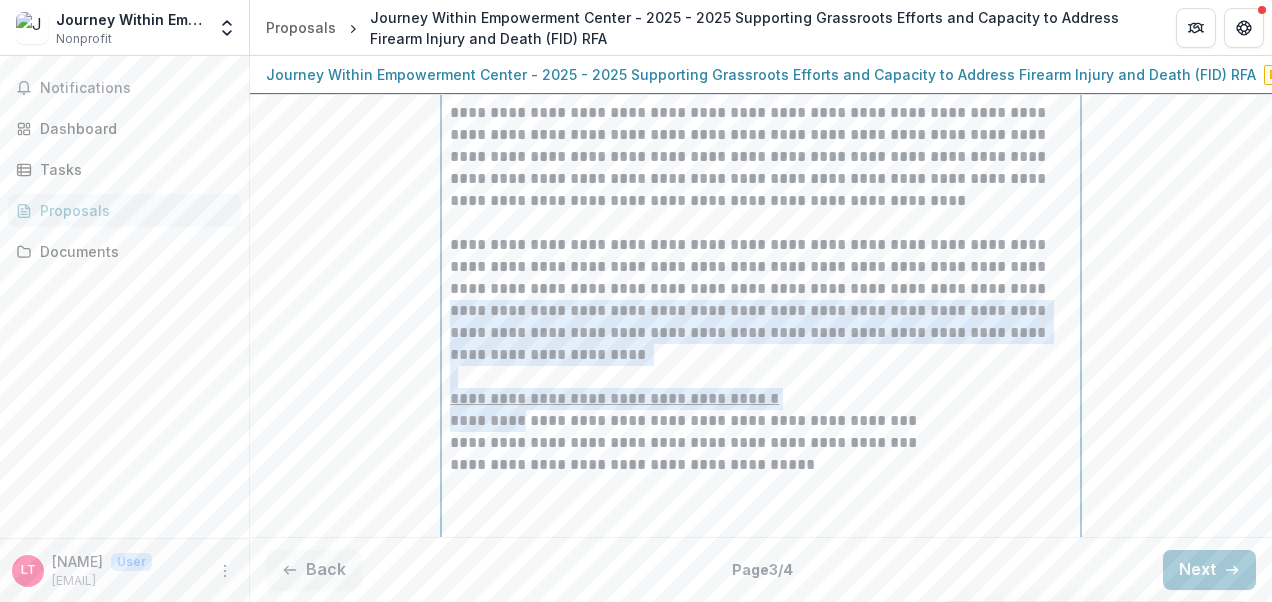 drag, startPoint x: 400, startPoint y: 404, endPoint x: 0, endPoint y: 216, distance: 441.9774 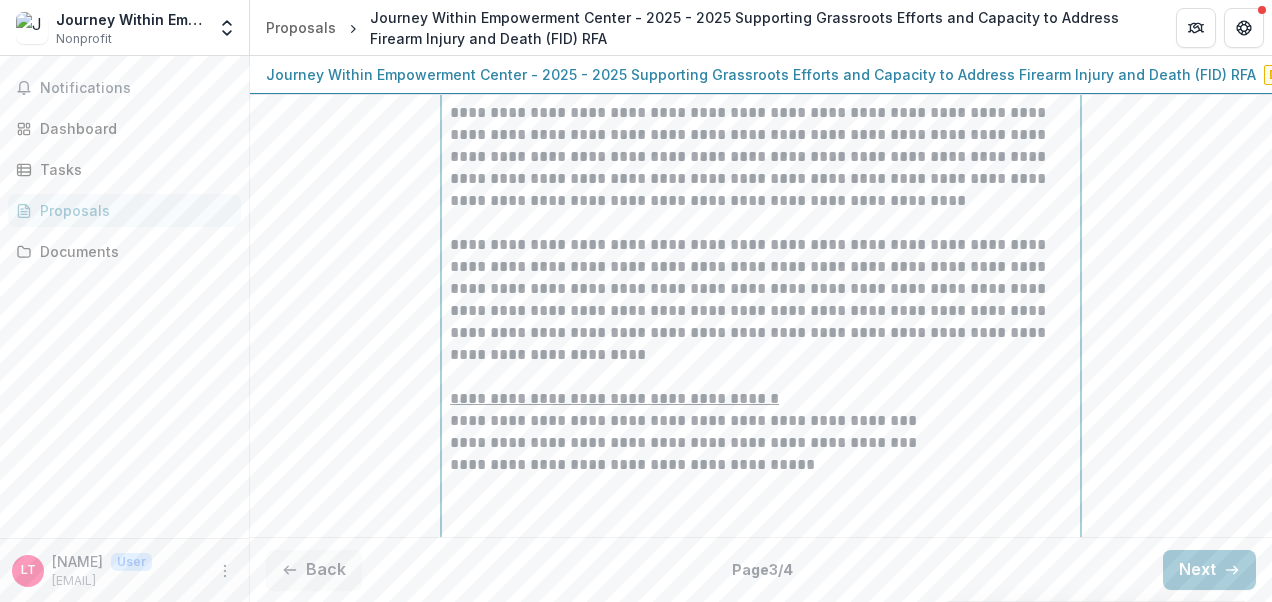 click on "**********" at bounding box center (761, 421) 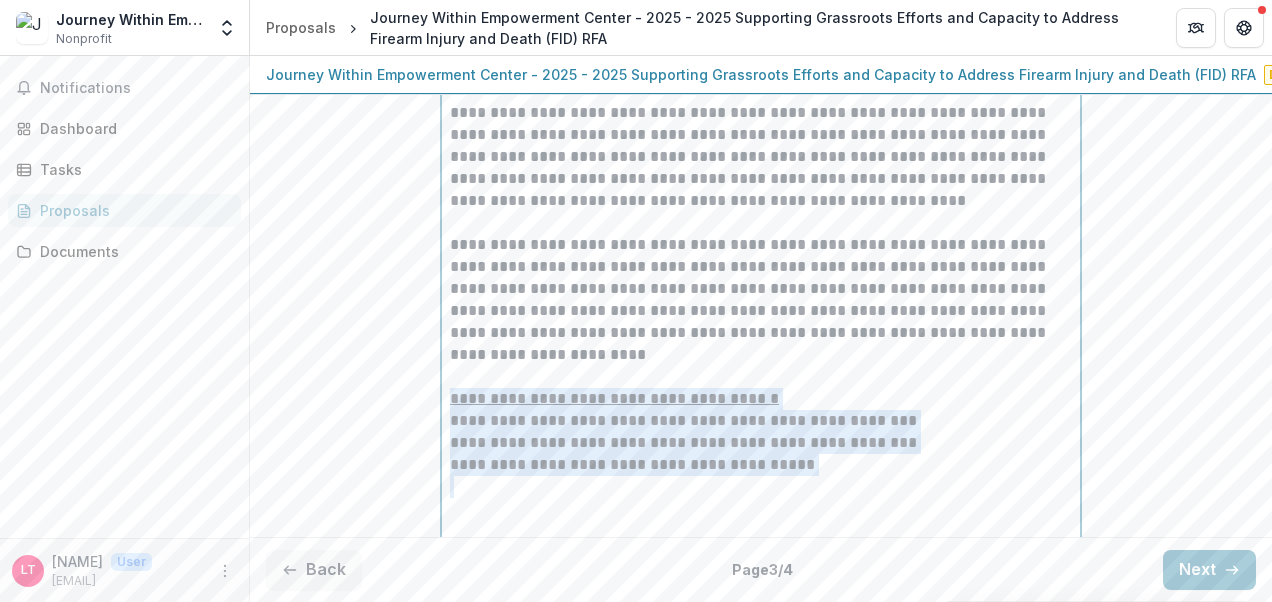 drag, startPoint x: 446, startPoint y: 406, endPoint x: 539, endPoint y: 509, distance: 138.7732 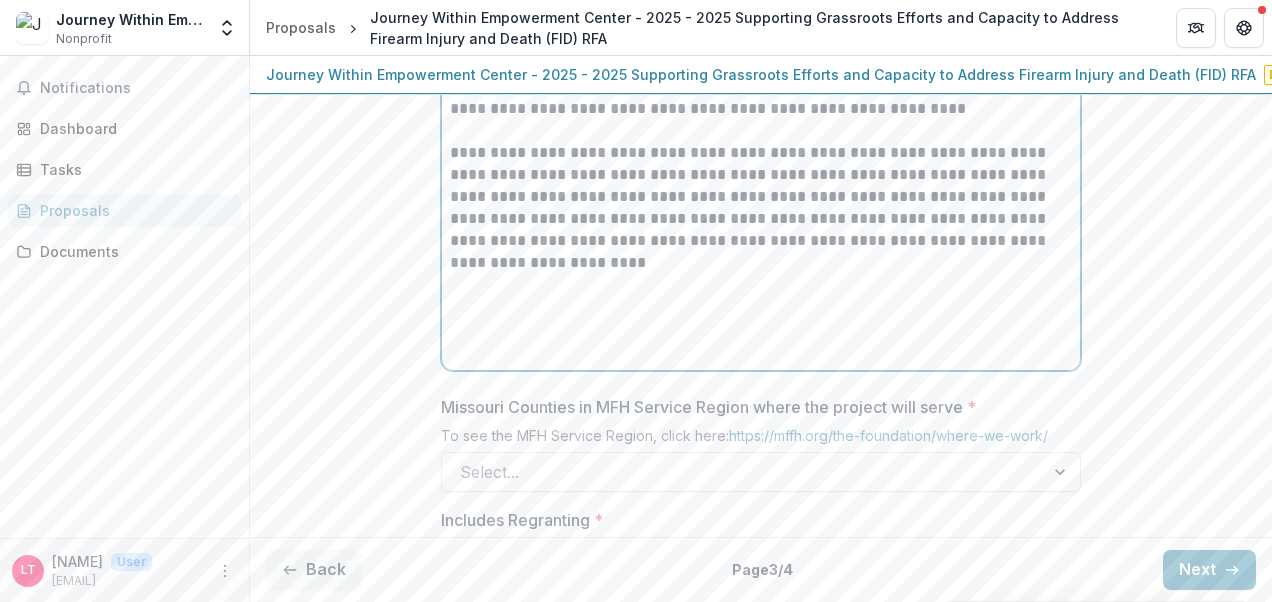 scroll, scrollTop: 1351, scrollLeft: 0, axis: vertical 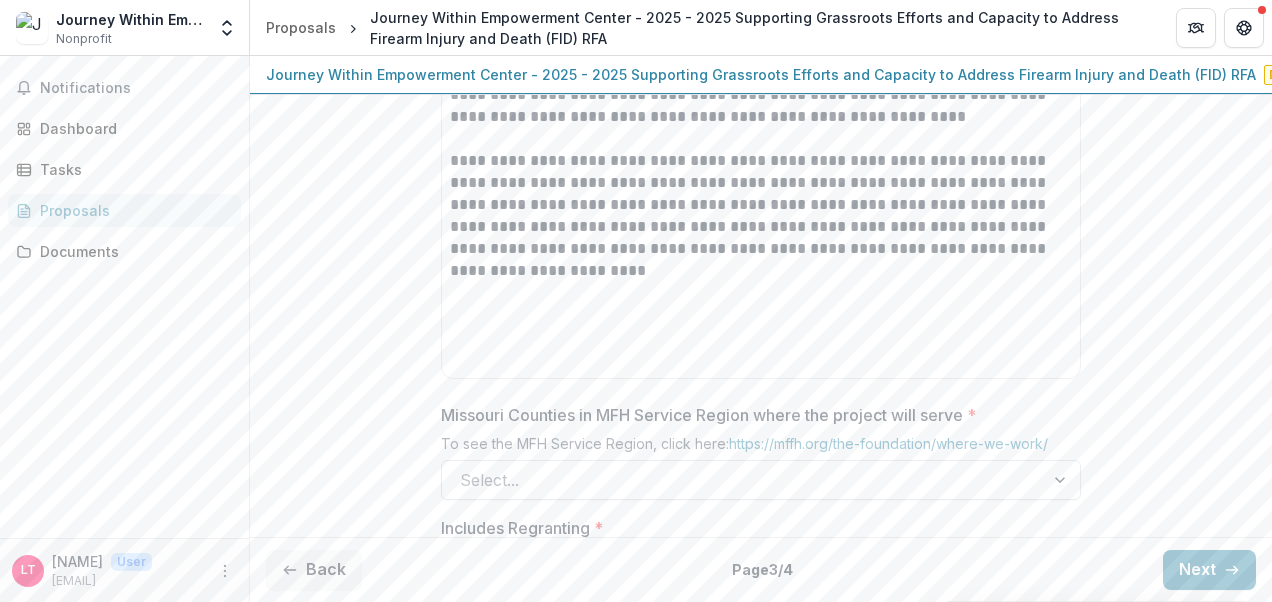 click at bounding box center [1062, 480] 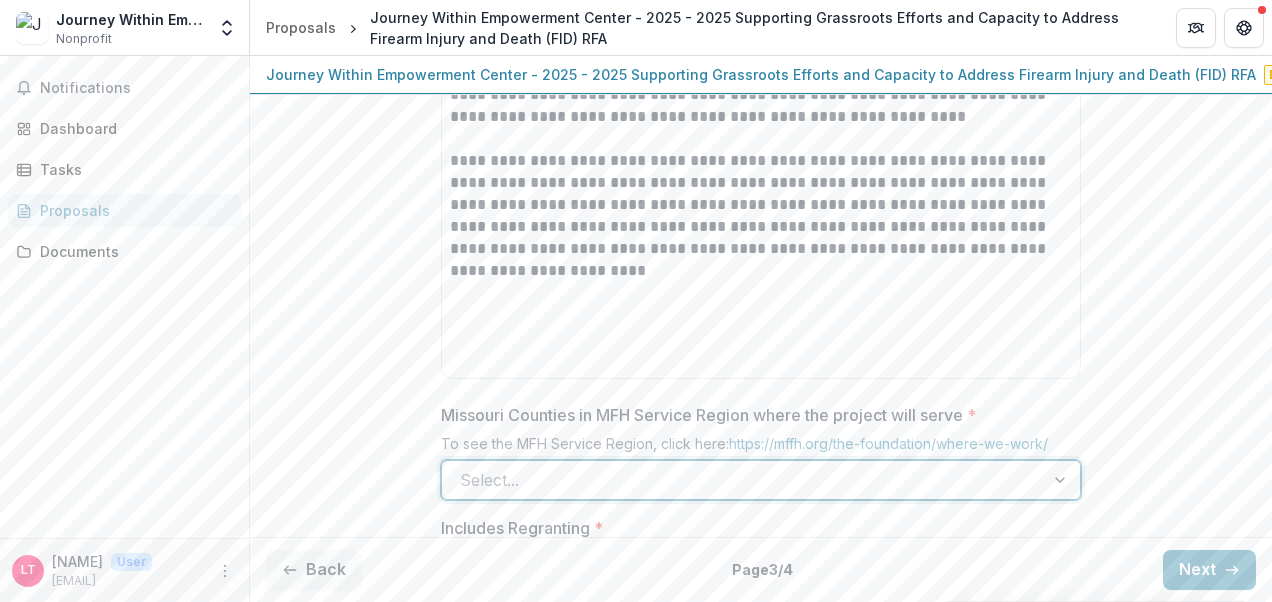 scroll, scrollTop: 1468, scrollLeft: 0, axis: vertical 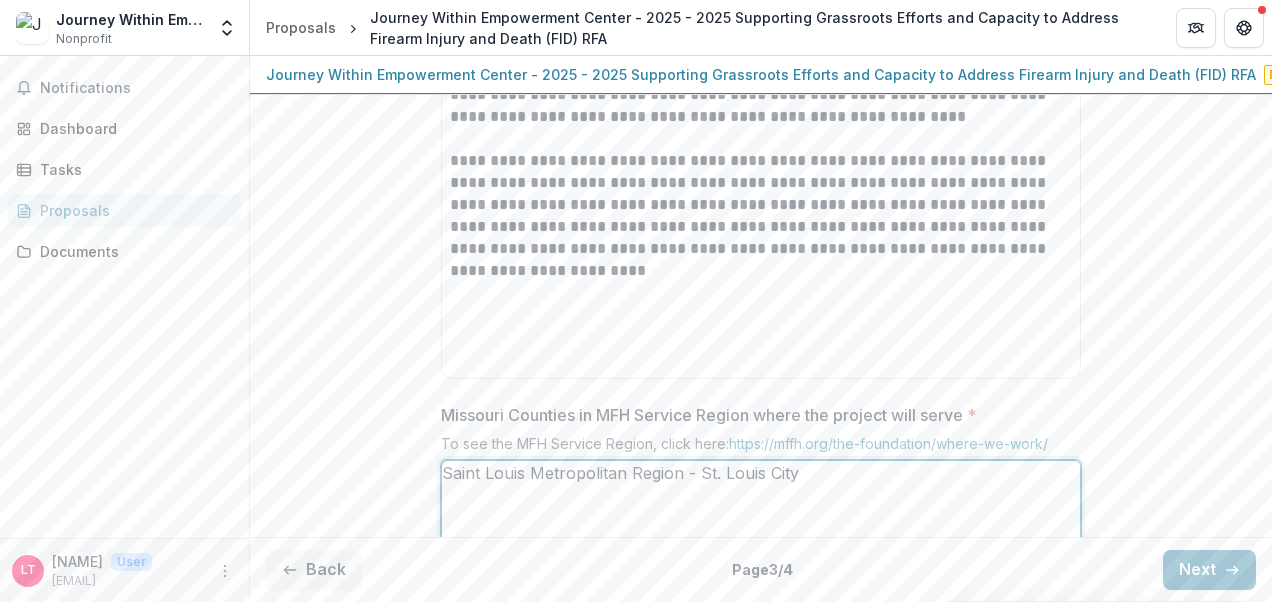 click at bounding box center [1042, 665] 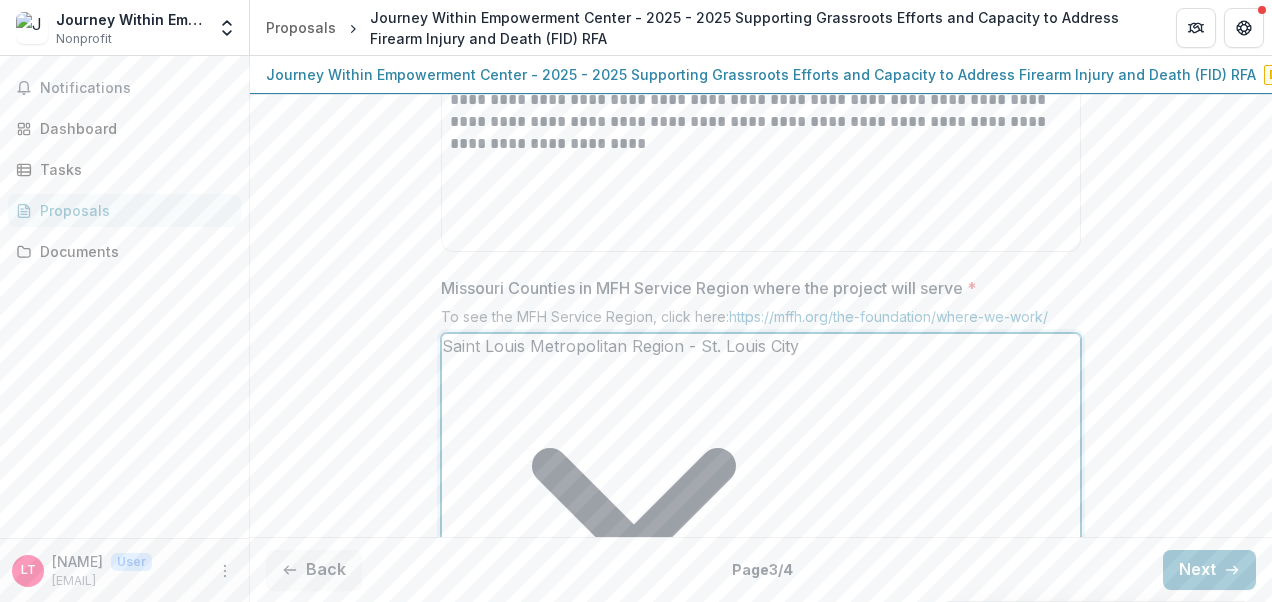 scroll, scrollTop: 1490, scrollLeft: 0, axis: vertical 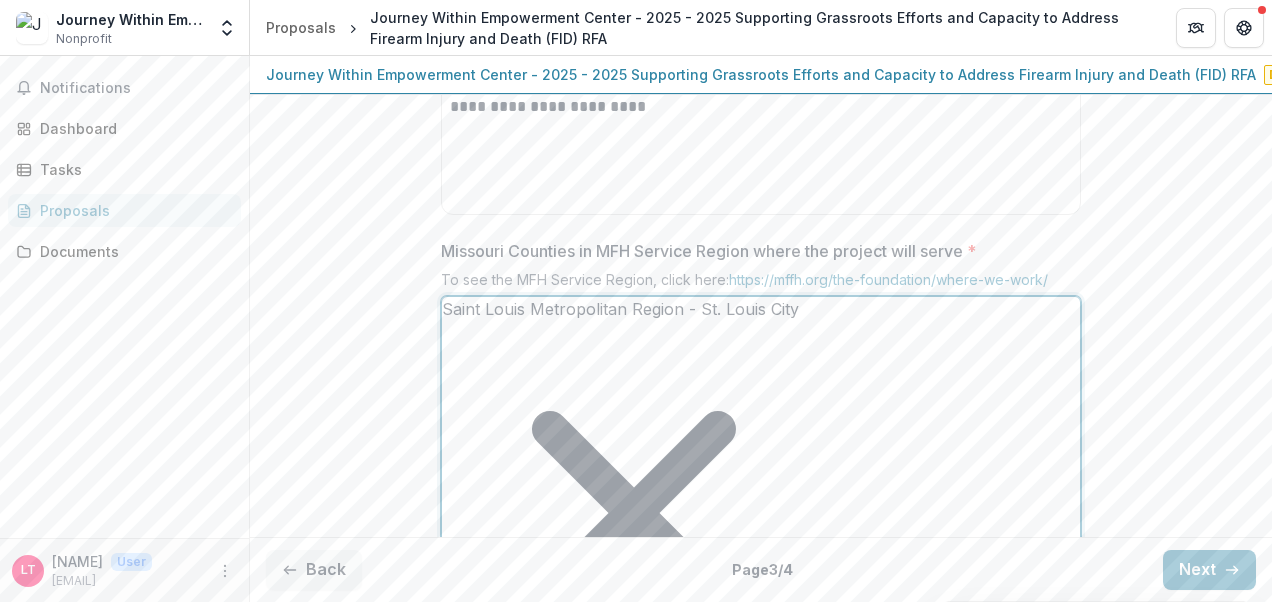 click at bounding box center [449, 1276] 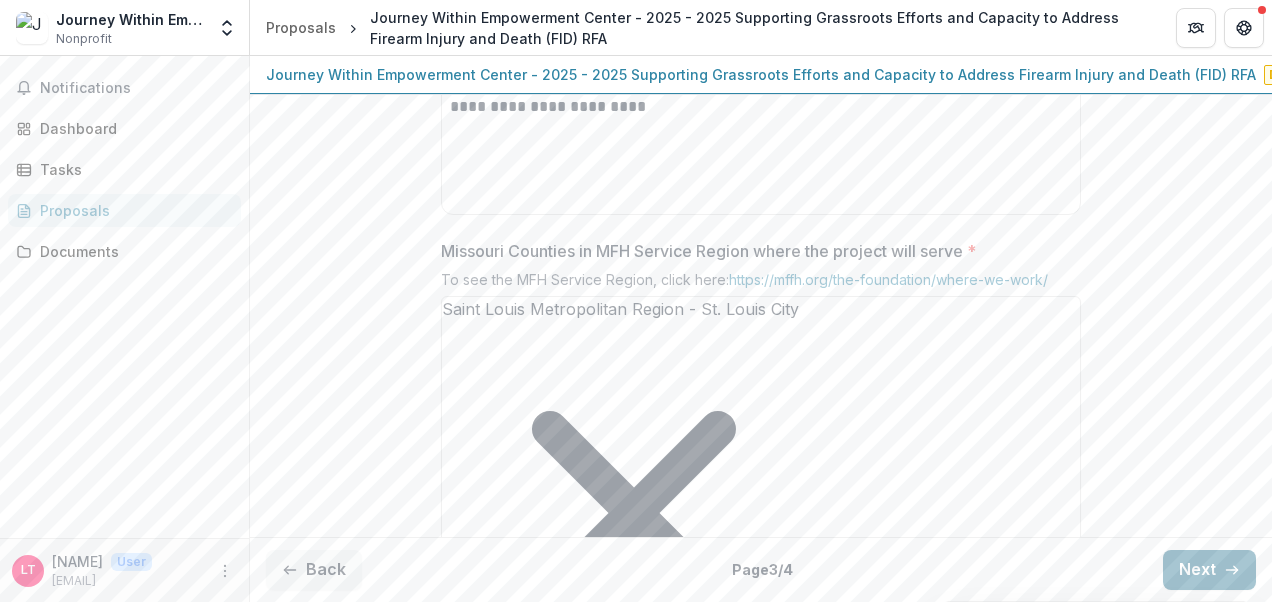 click on "Next" at bounding box center (1209, 570) 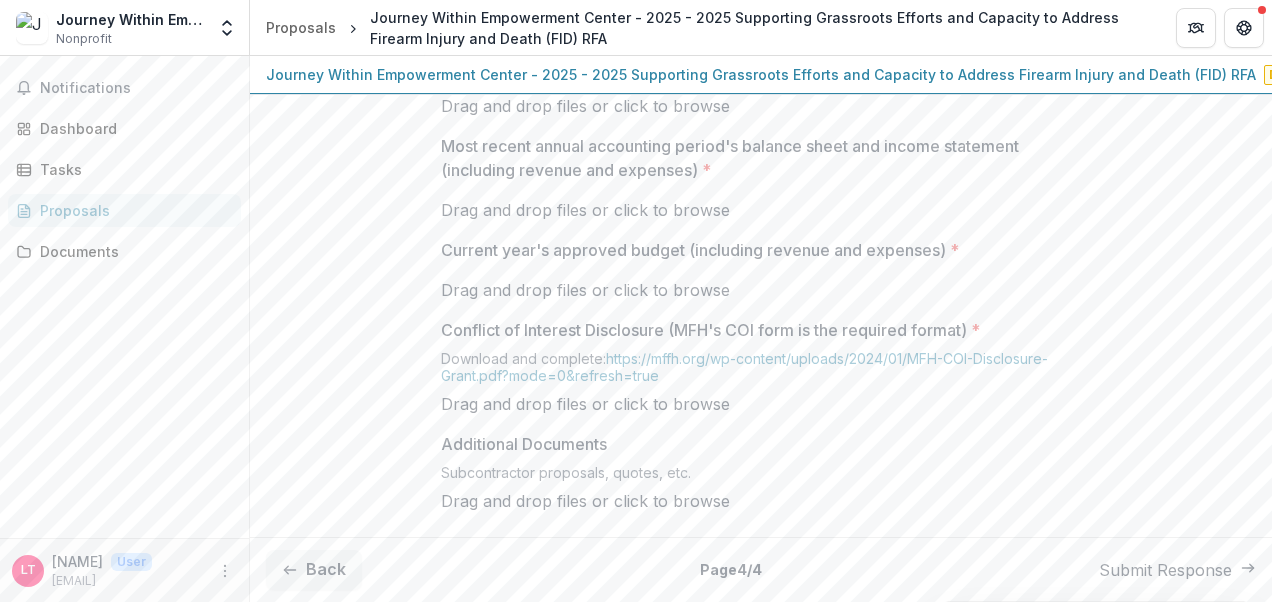 scroll, scrollTop: 0, scrollLeft: 0, axis: both 